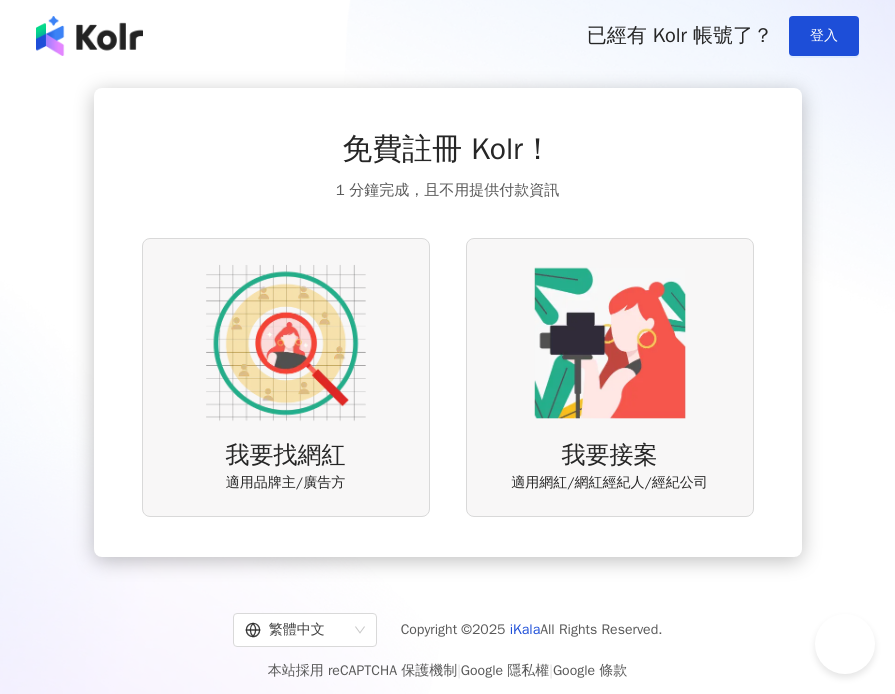 scroll, scrollTop: 0, scrollLeft: 0, axis: both 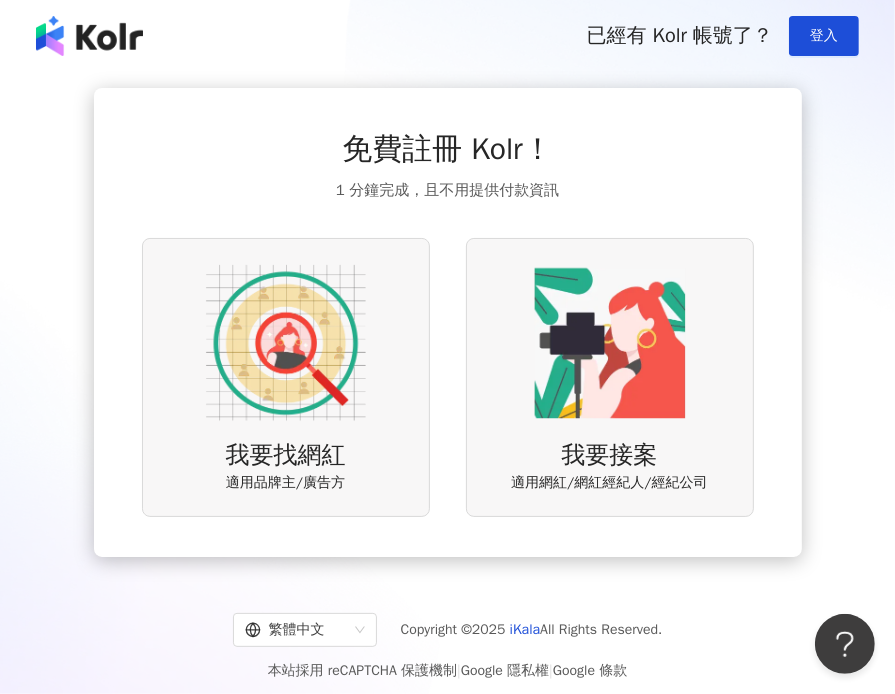 click on "適用品牌主/廣告方" at bounding box center [285, 483] 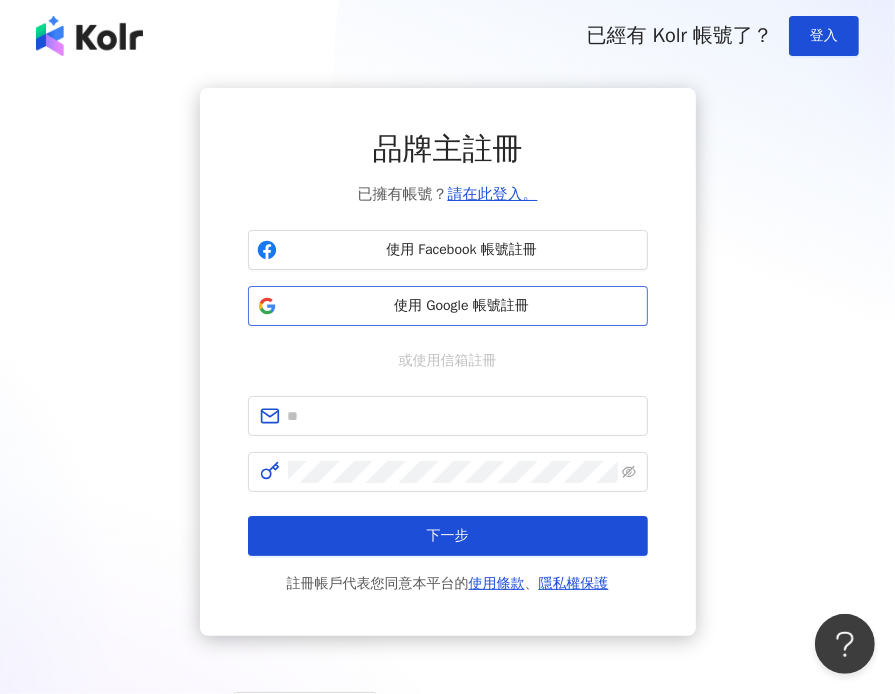 click on "使用 Google 帳號註冊" at bounding box center [462, 306] 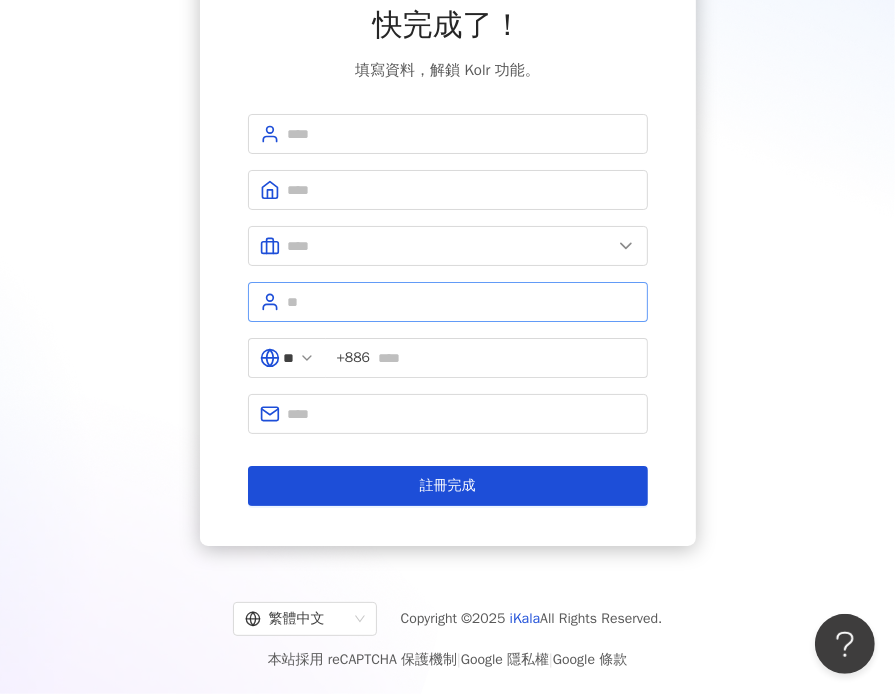 scroll, scrollTop: 0, scrollLeft: 0, axis: both 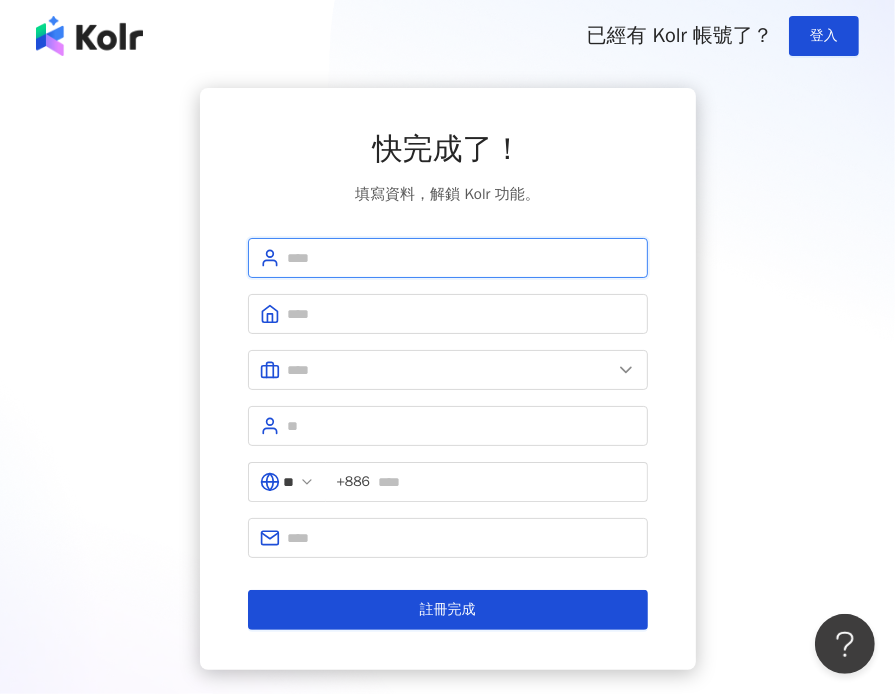 click at bounding box center [462, 258] 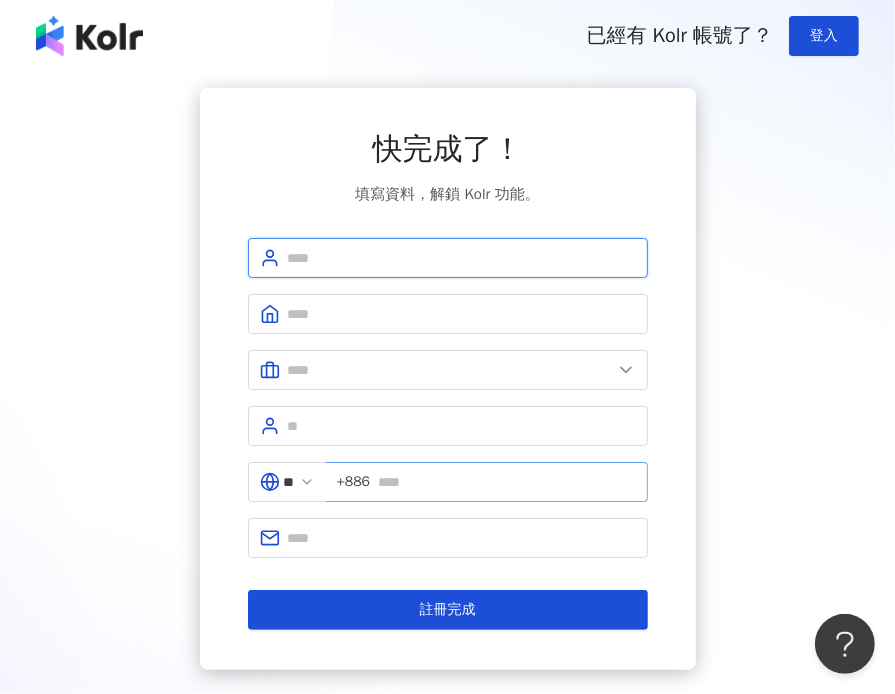 scroll, scrollTop: 124, scrollLeft: 0, axis: vertical 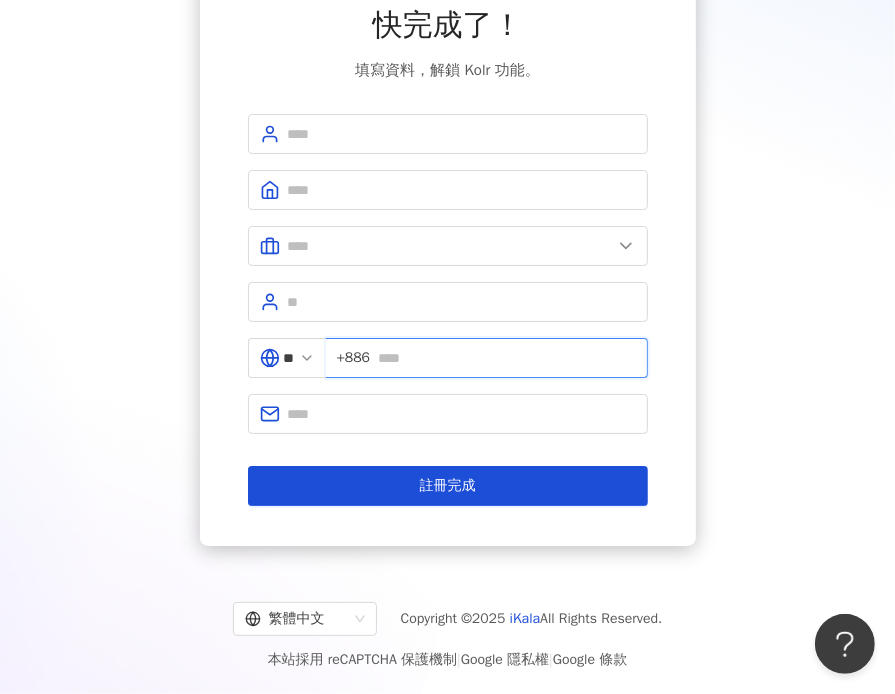 click at bounding box center [506, 358] 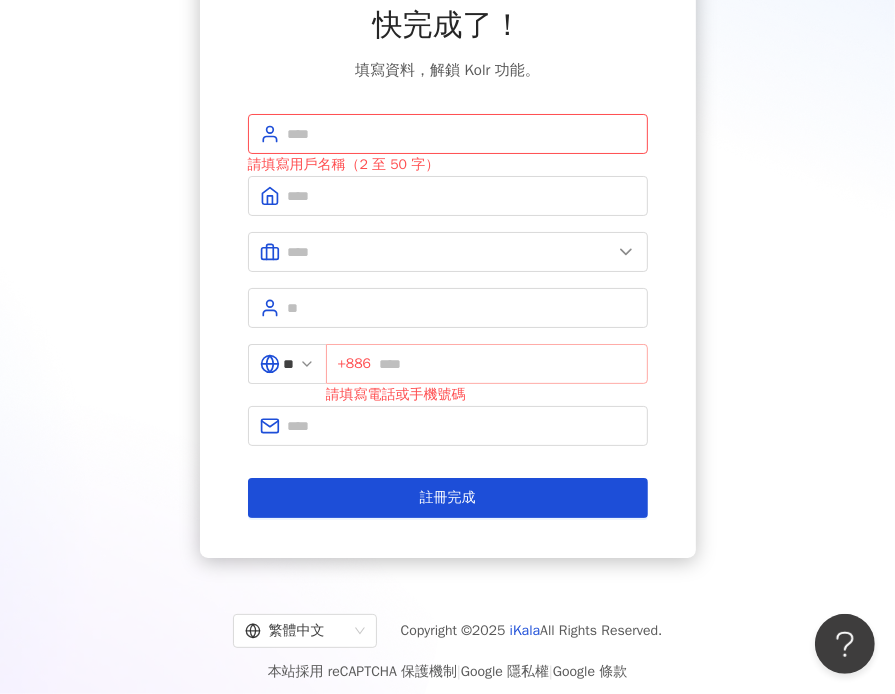 click on "+886" at bounding box center [355, 364] 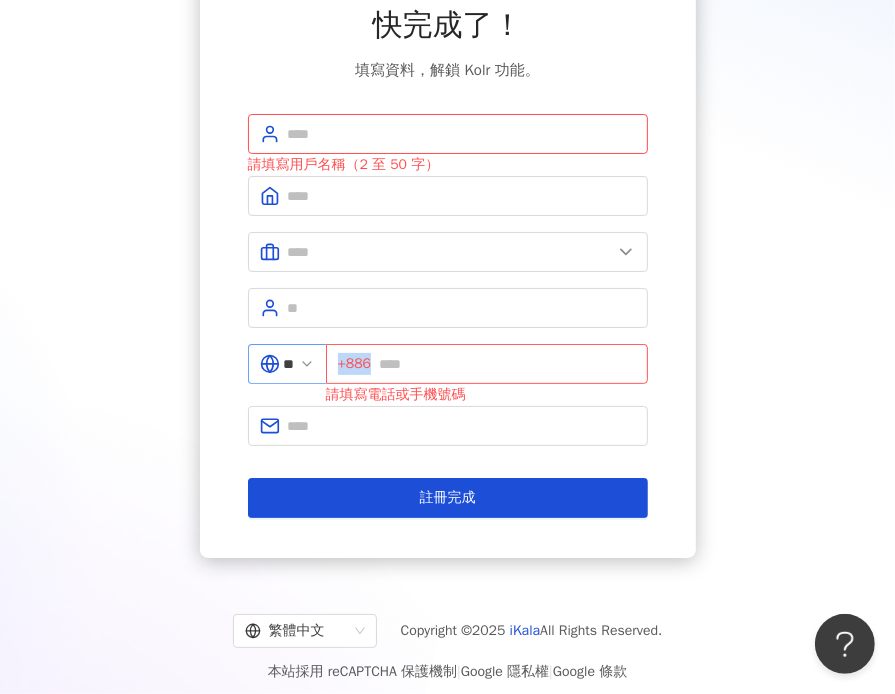 drag, startPoint x: 388, startPoint y: 365, endPoint x: 337, endPoint y: 359, distance: 51.351727 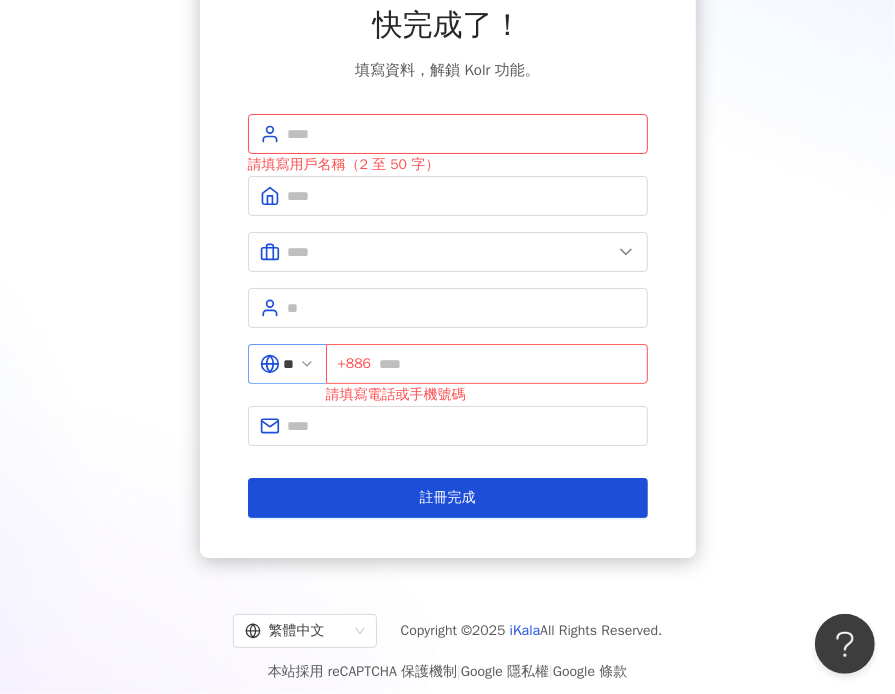 click 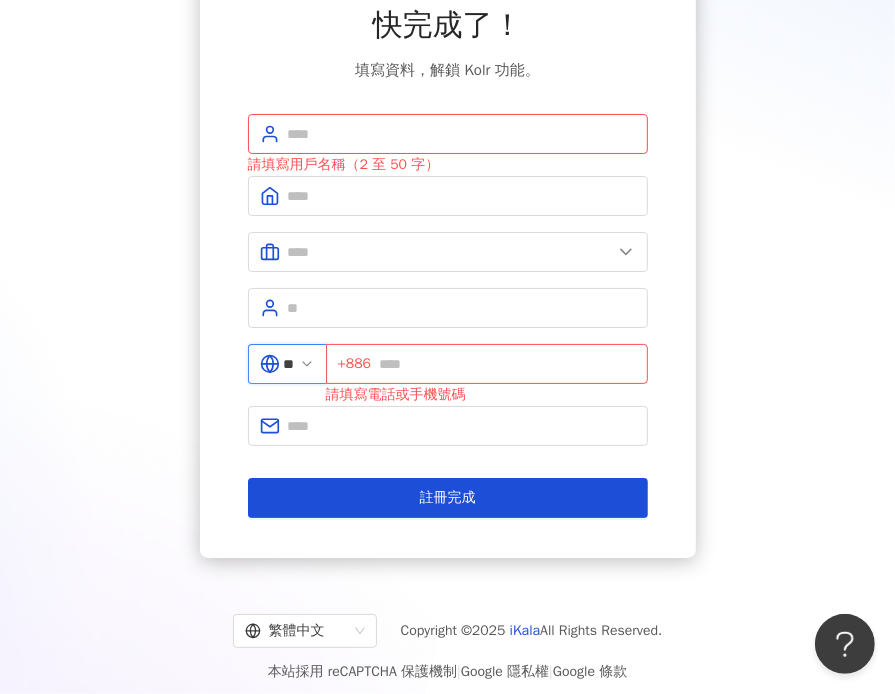 click on "**" at bounding box center [289, 364] 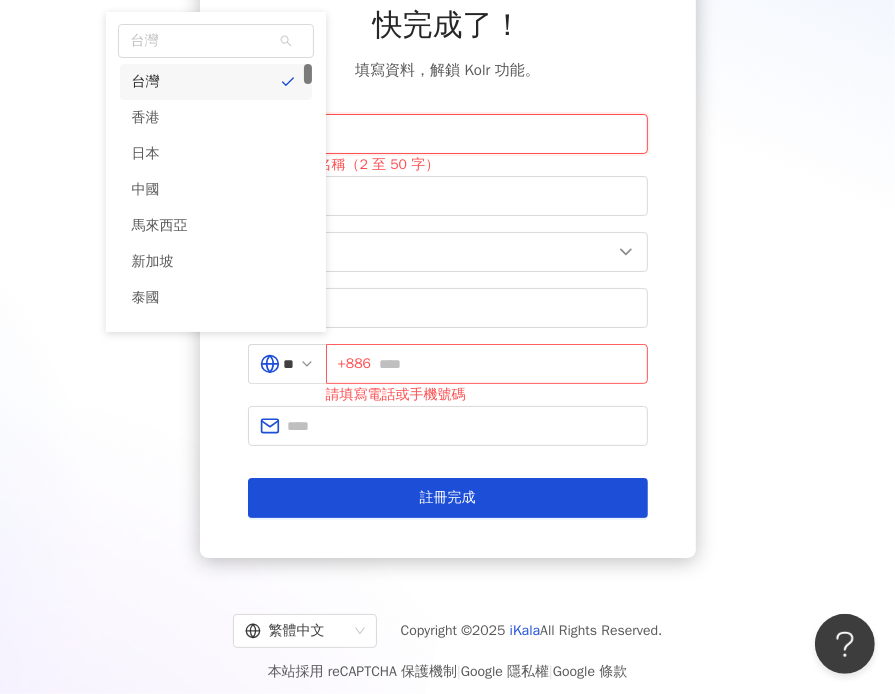 click at bounding box center (462, 134) 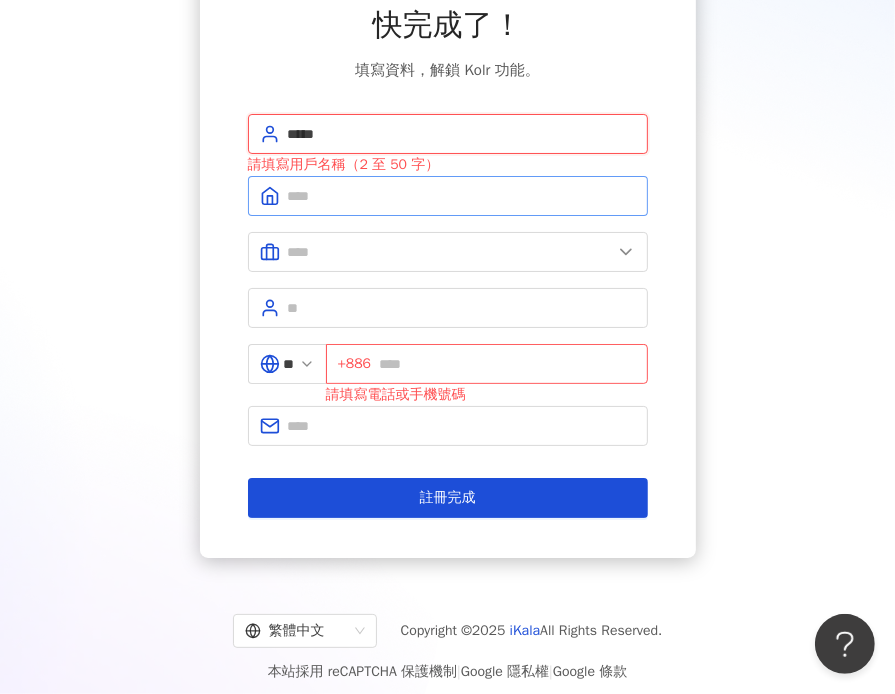 type on "*****" 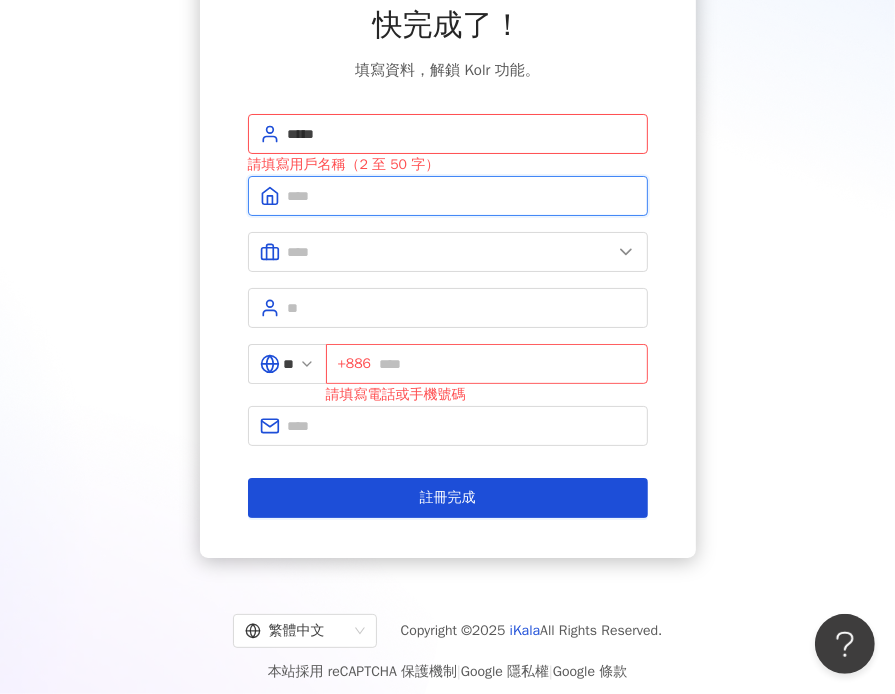 click at bounding box center (462, 196) 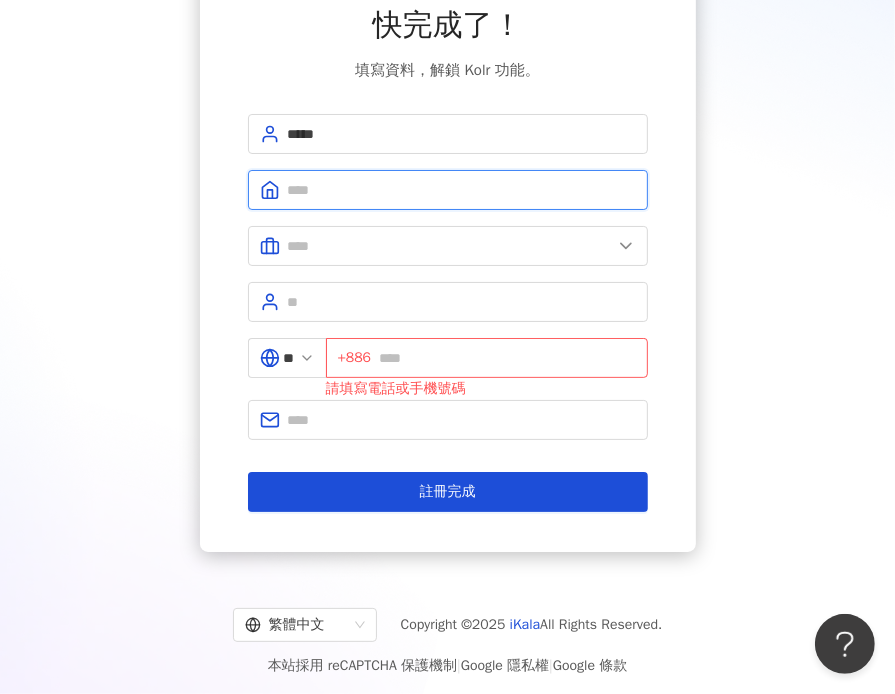 click at bounding box center (462, 190) 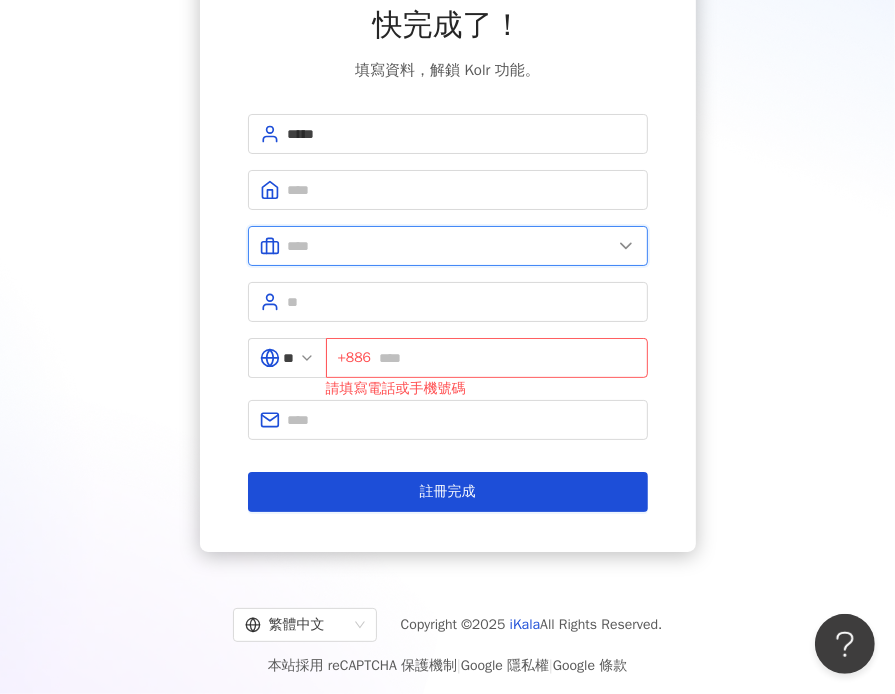 click at bounding box center [450, 246] 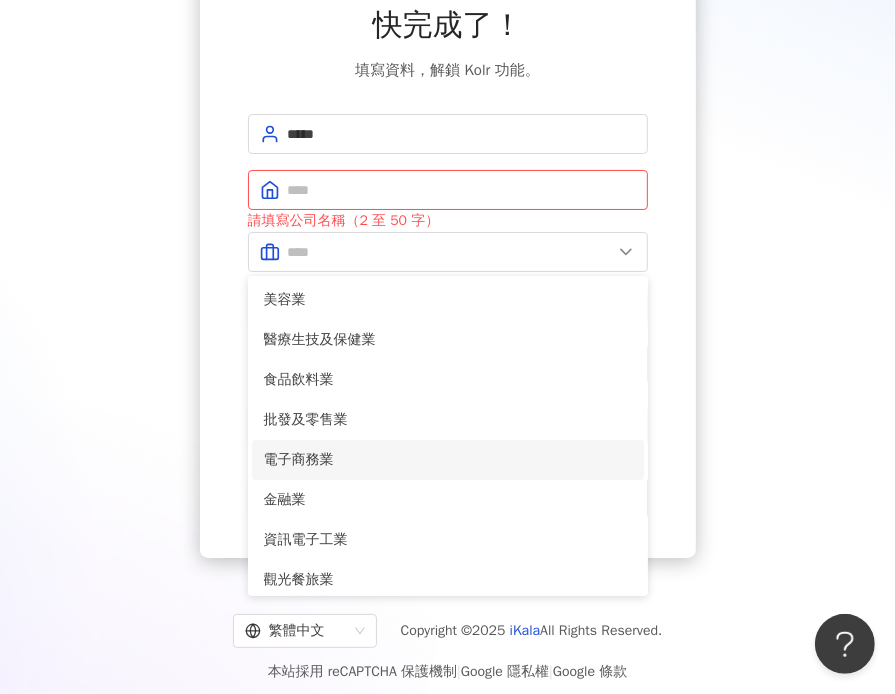 click on "電子商務業" at bounding box center (448, 460) 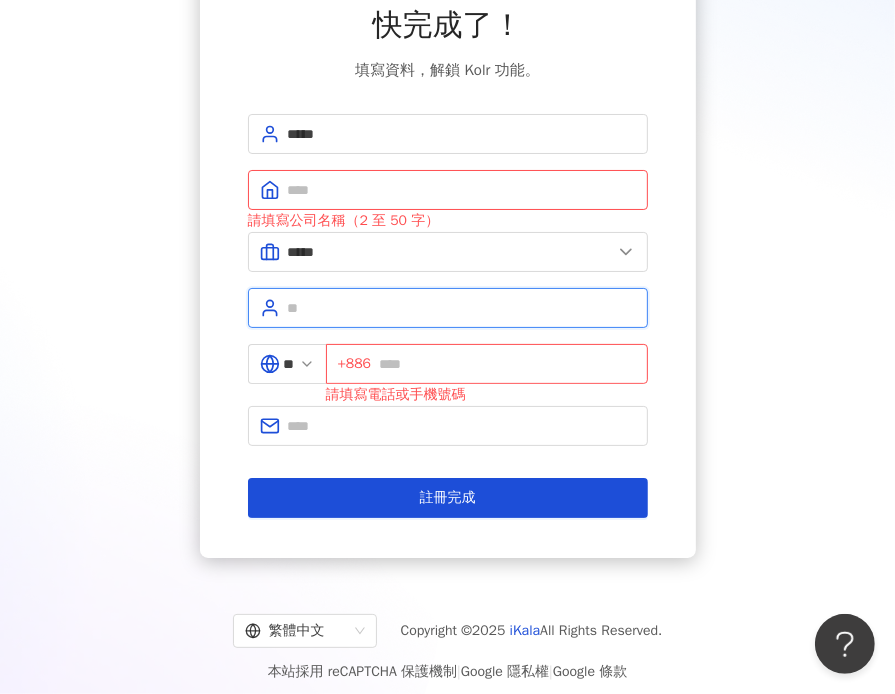 click at bounding box center [462, 308] 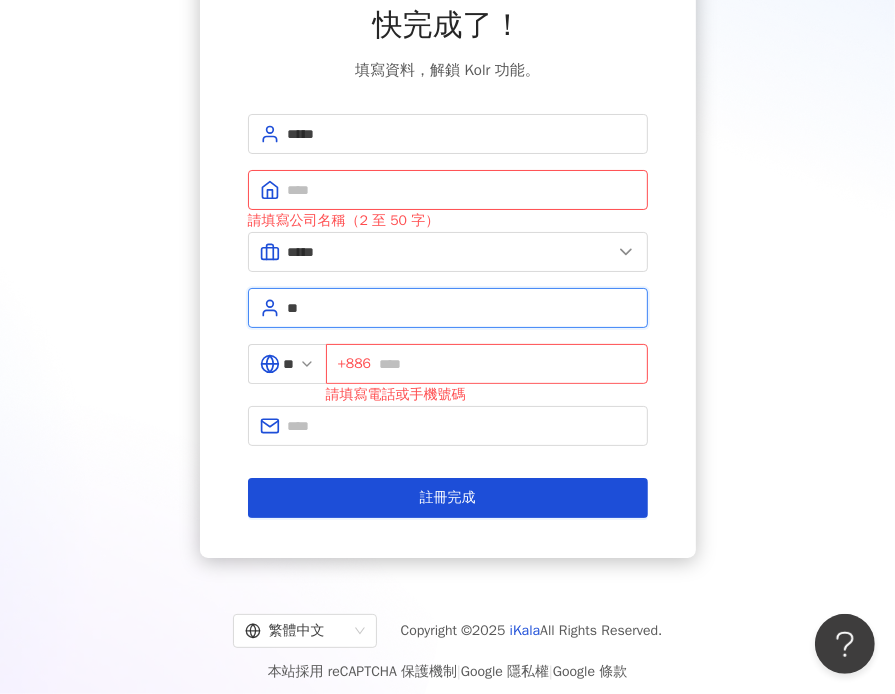 type on "*" 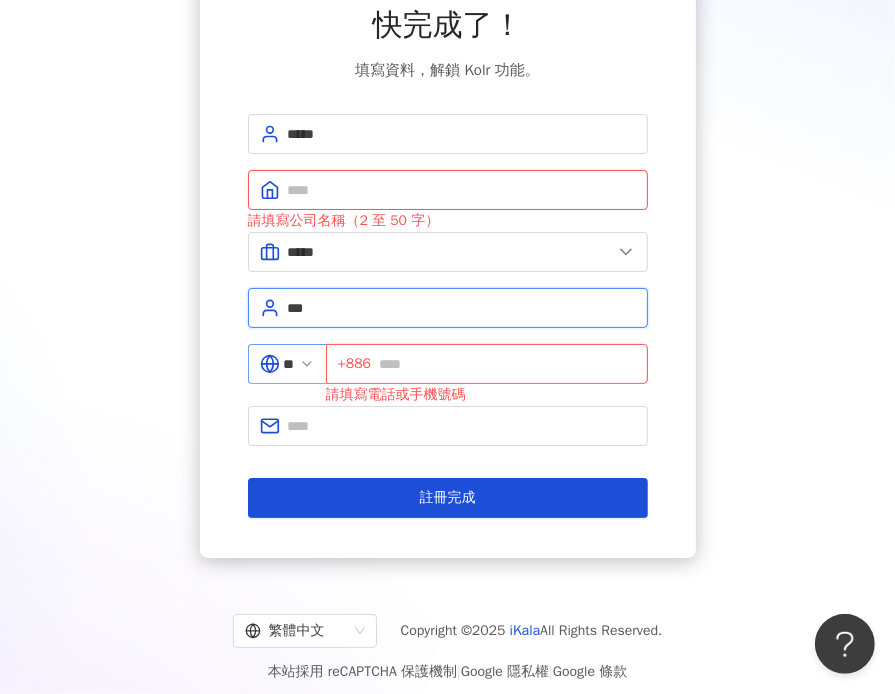 type on "***" 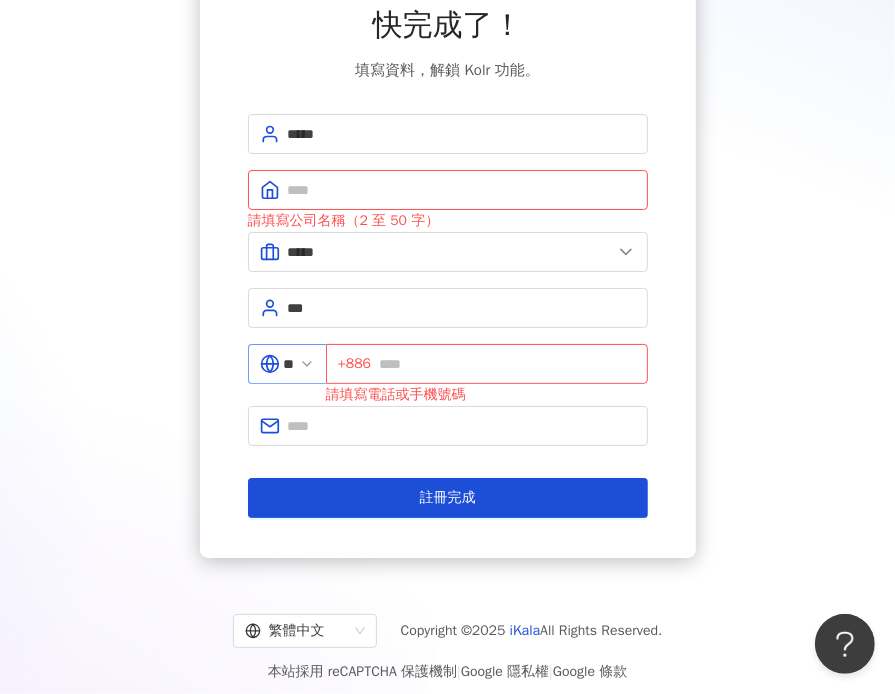 click 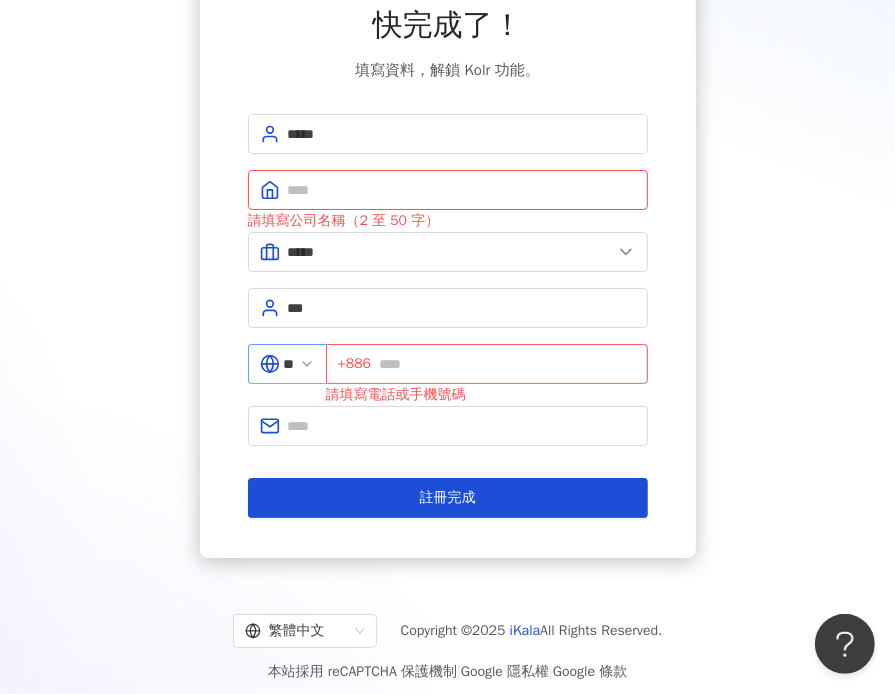 click 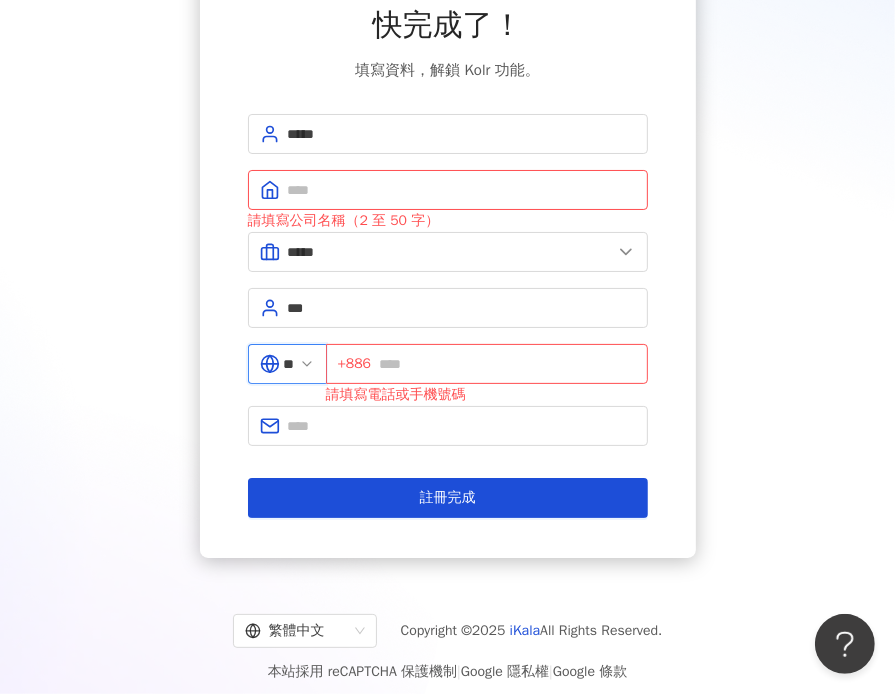 click on "**" at bounding box center (289, 364) 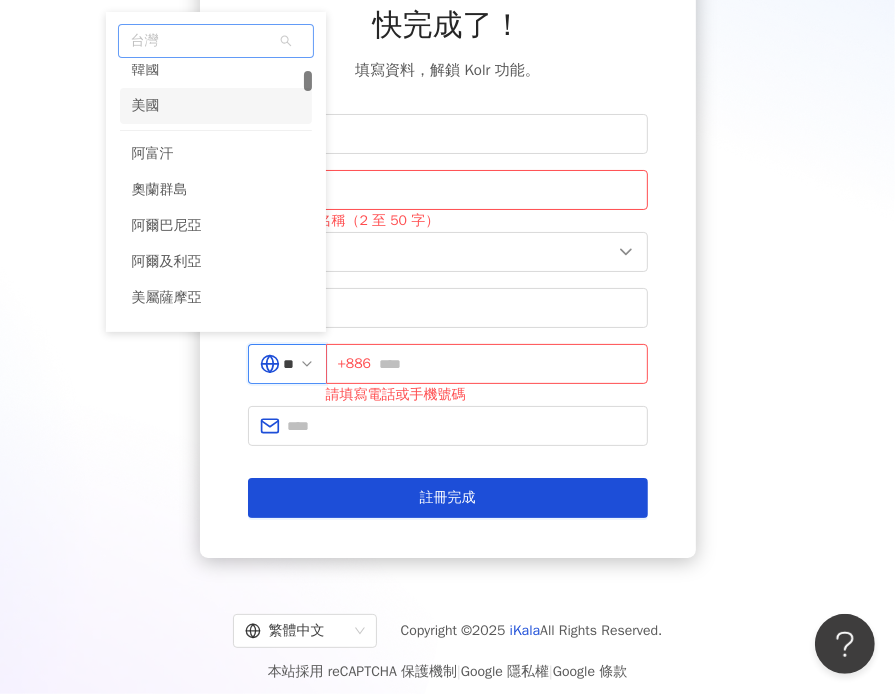 scroll, scrollTop: 400, scrollLeft: 0, axis: vertical 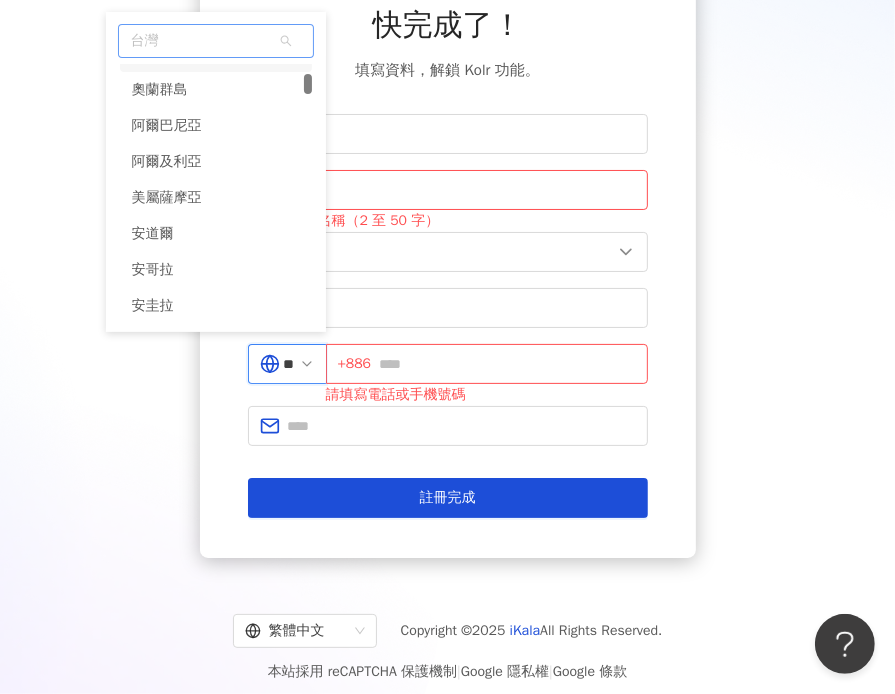 click on "台灣" at bounding box center [216, 41] 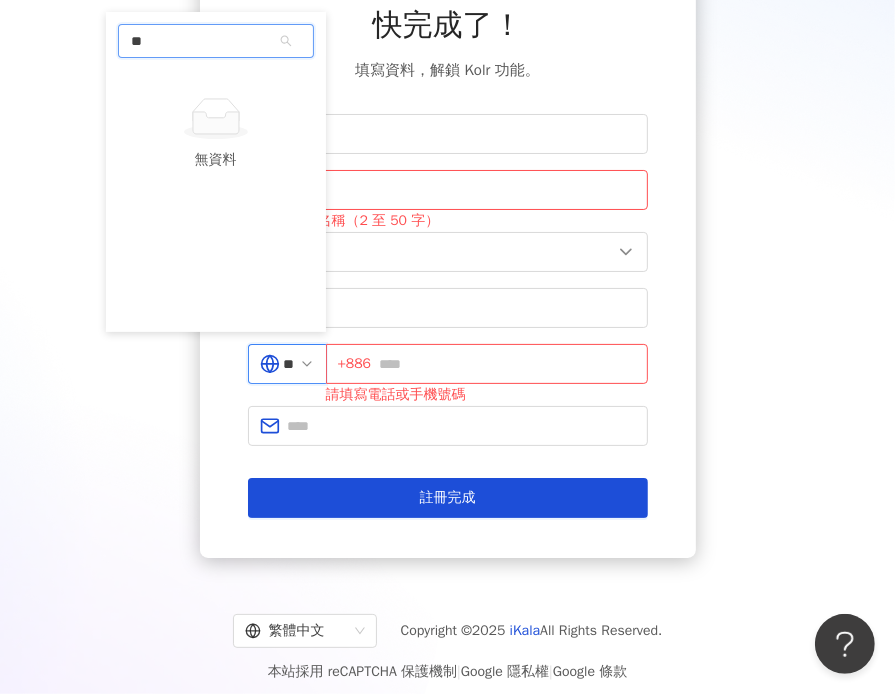 type on "*" 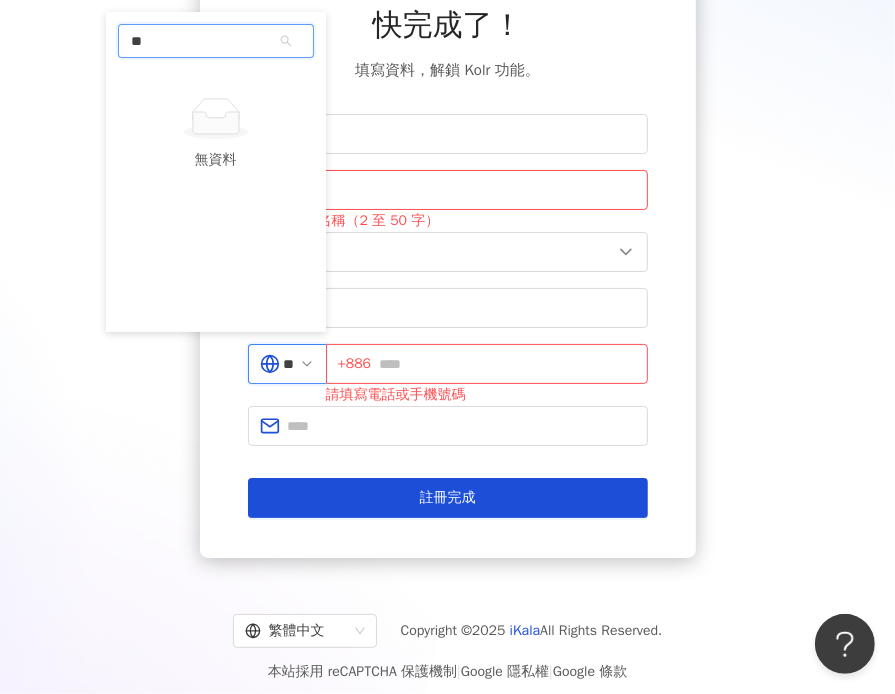 type on "*" 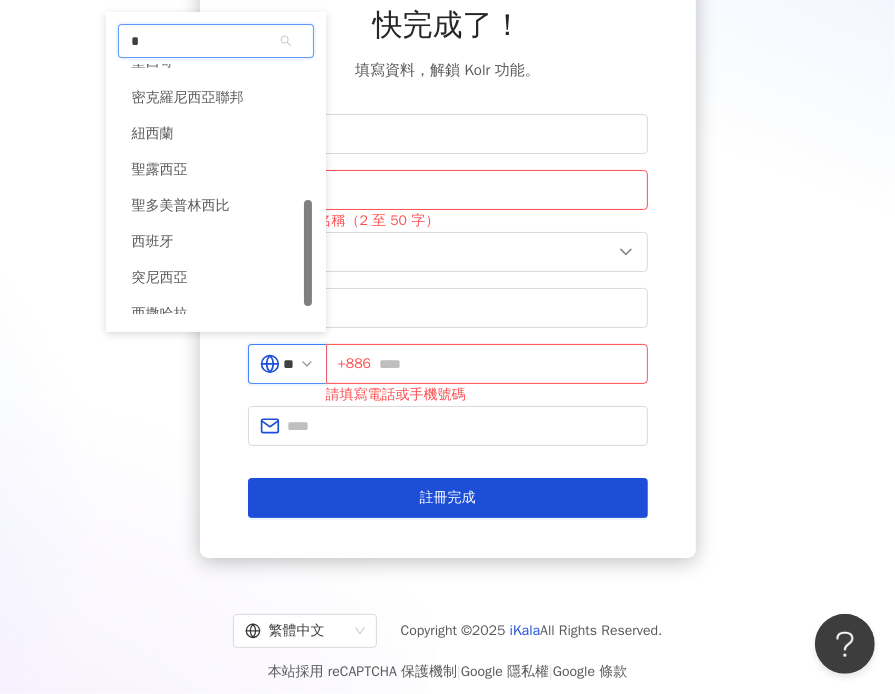 scroll, scrollTop: 337, scrollLeft: 0, axis: vertical 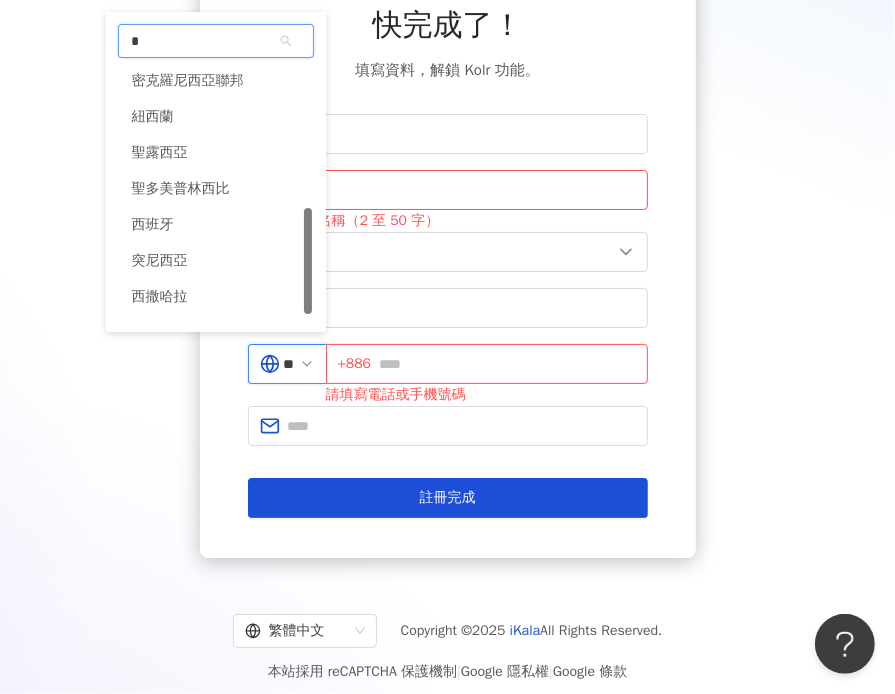 drag, startPoint x: 326, startPoint y: 119, endPoint x: 303, endPoint y: 263, distance: 145.82524 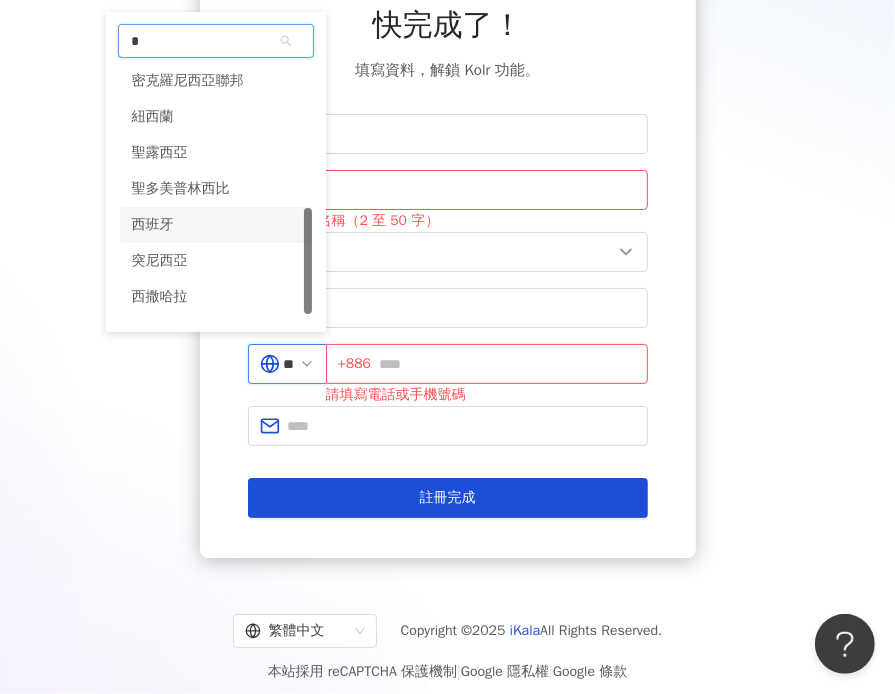 click on "西班牙" at bounding box center [216, 225] 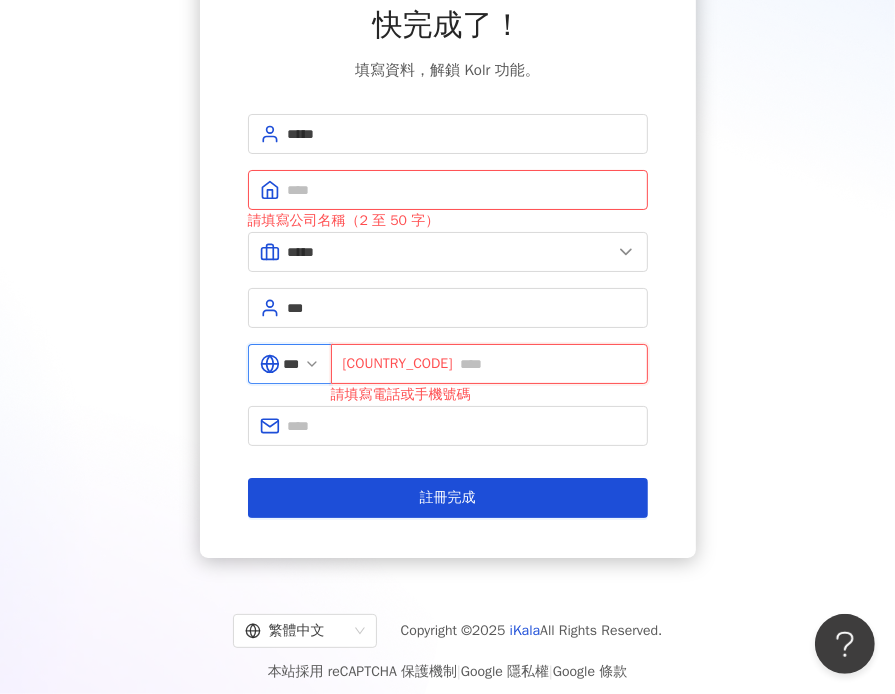 click at bounding box center (547, 364) 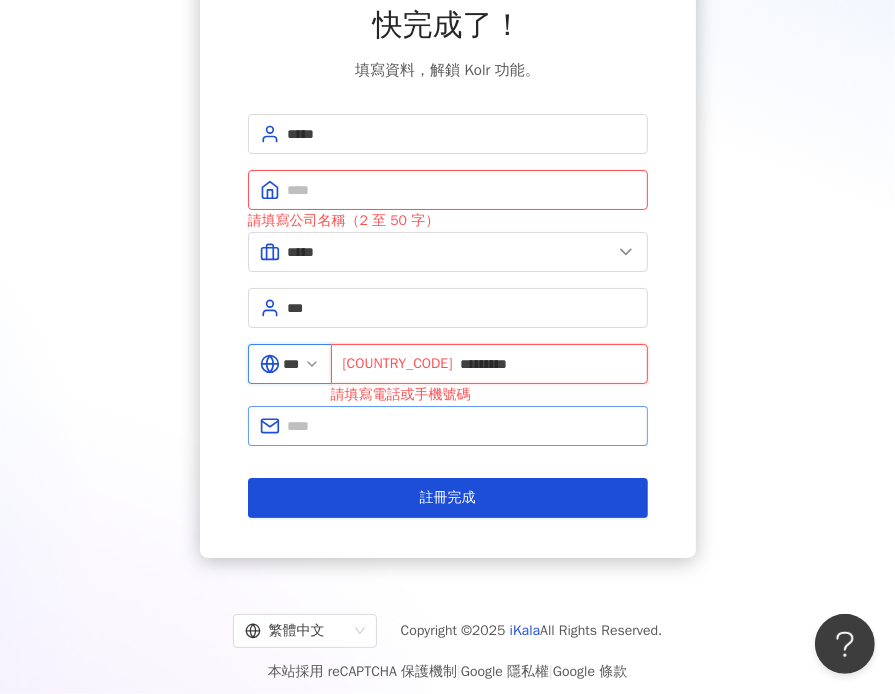 type on "*********" 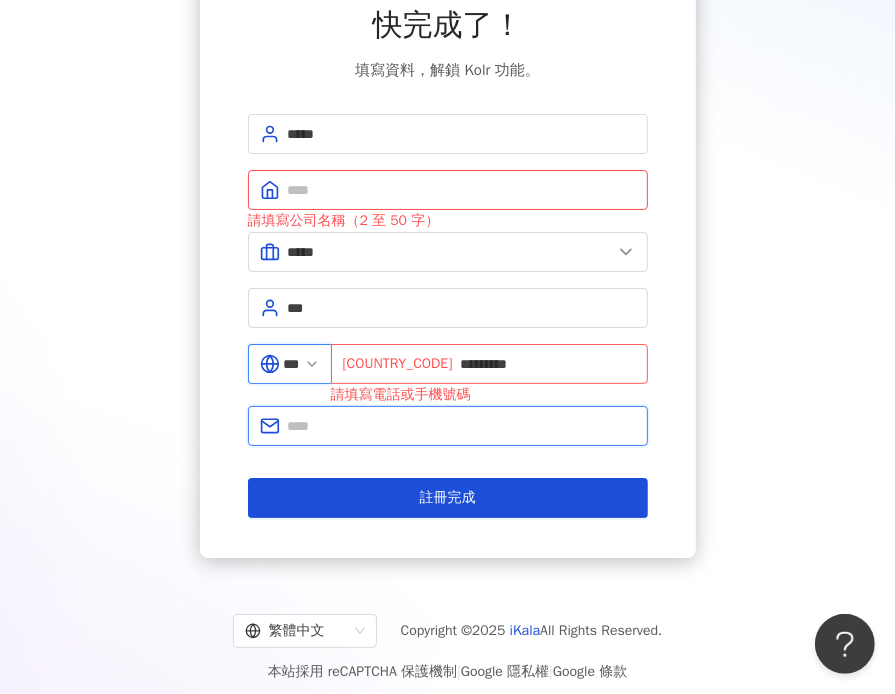 click at bounding box center [462, 426] 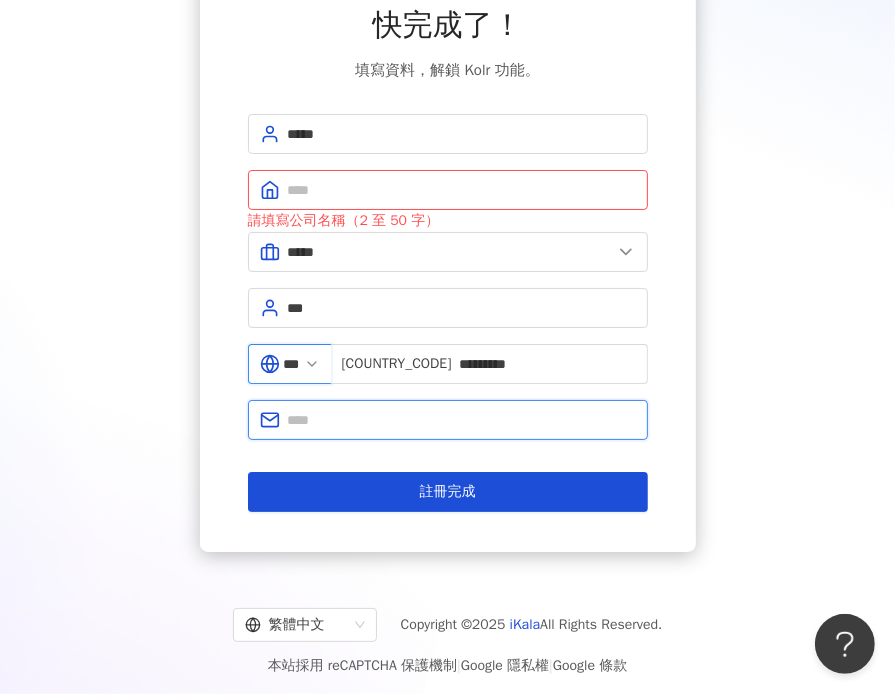 type on "**********" 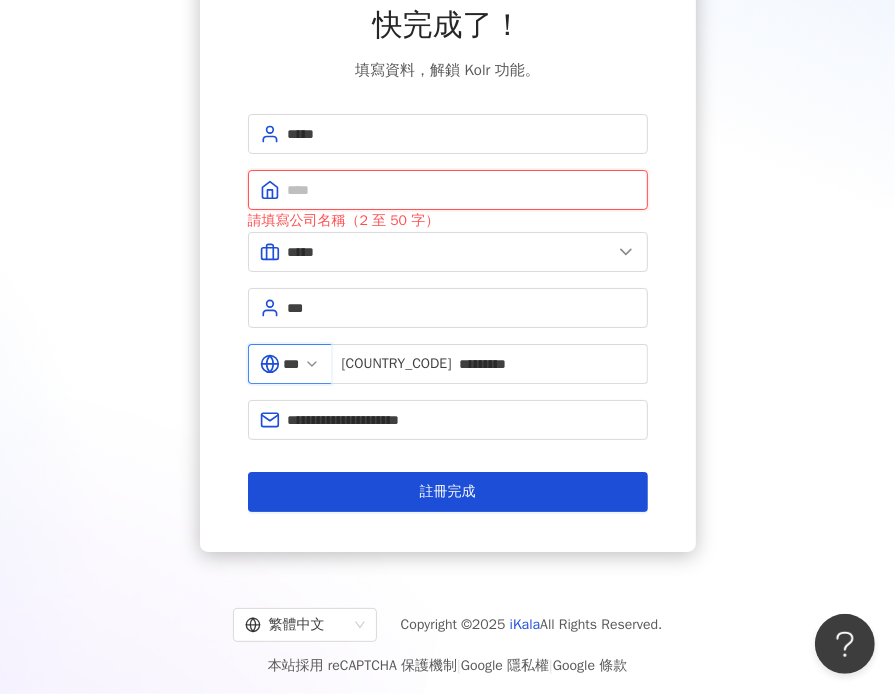 click at bounding box center [462, 190] 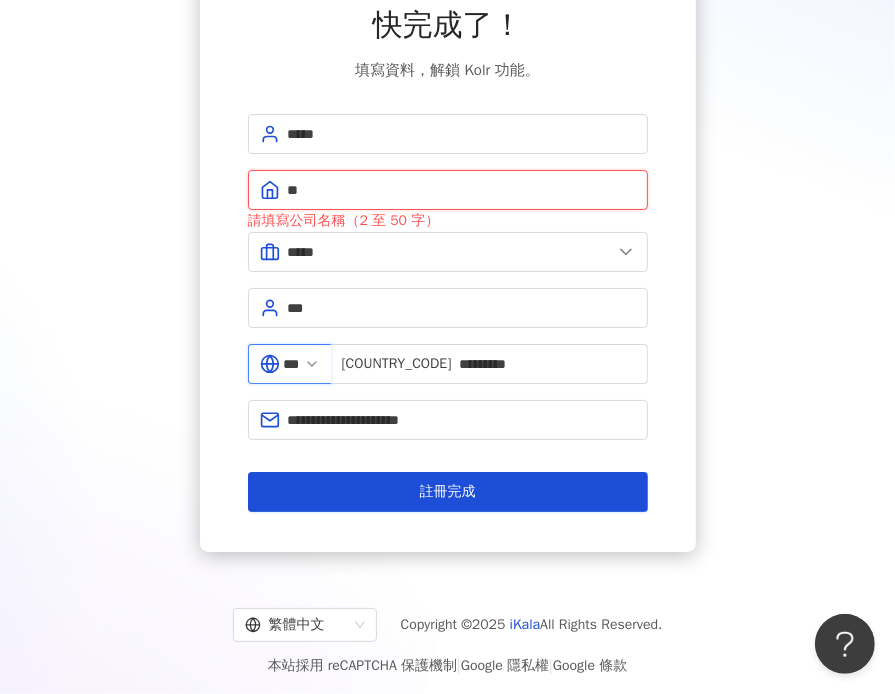 type on "*" 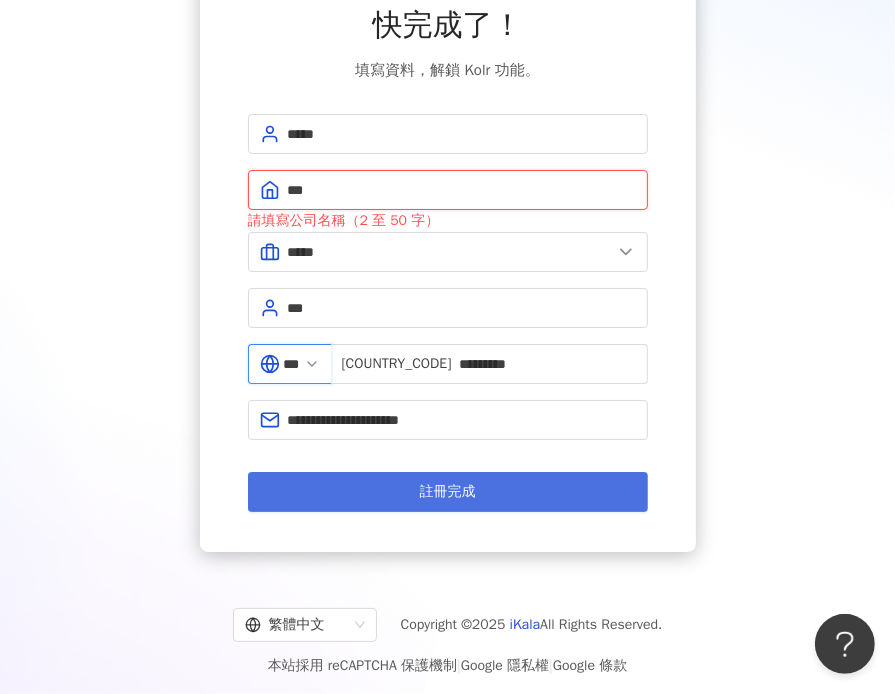 type on "***" 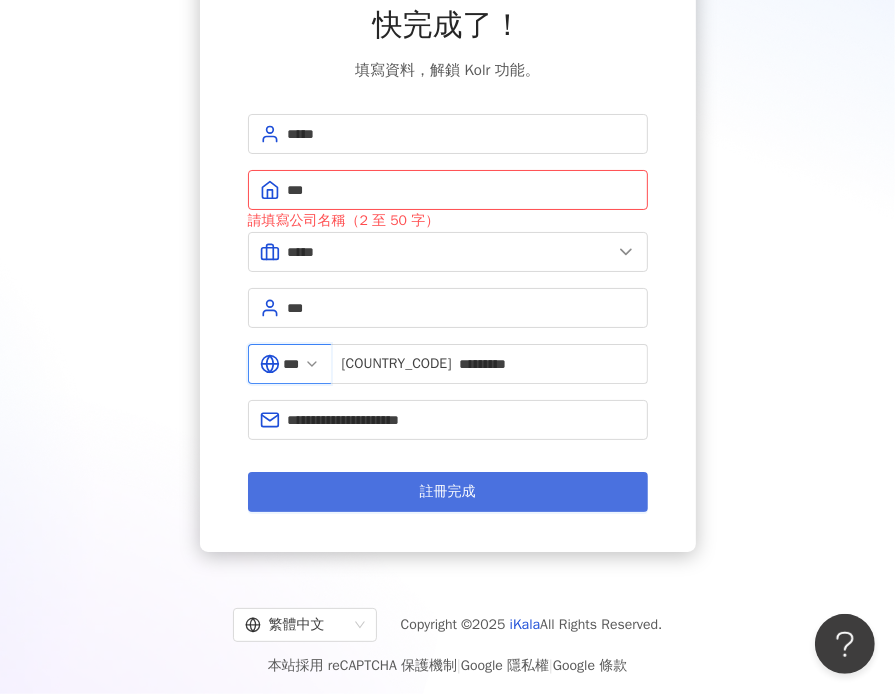 click on "註冊完成" at bounding box center (448, 492) 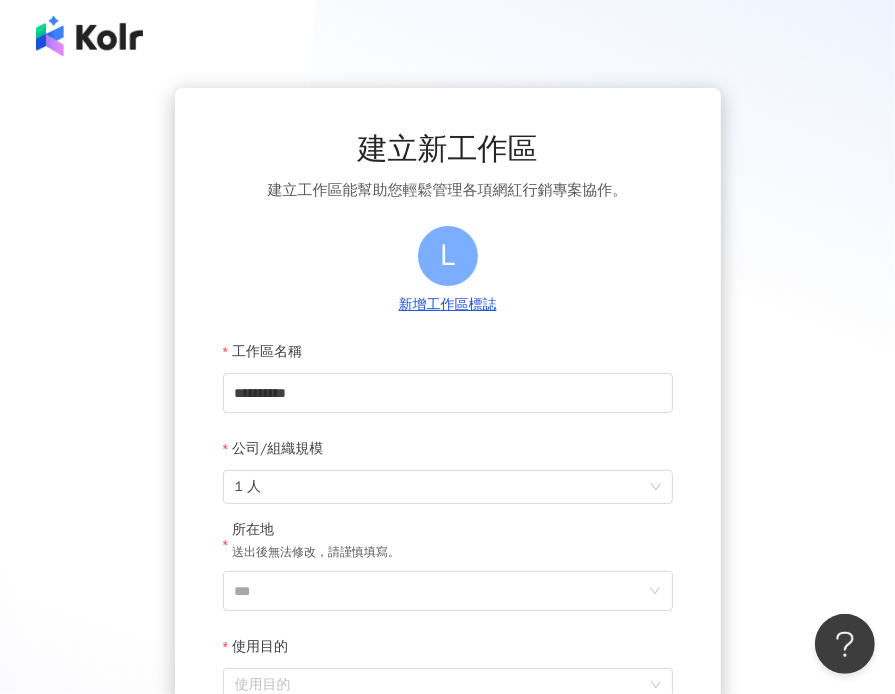 scroll, scrollTop: 252, scrollLeft: 0, axis: vertical 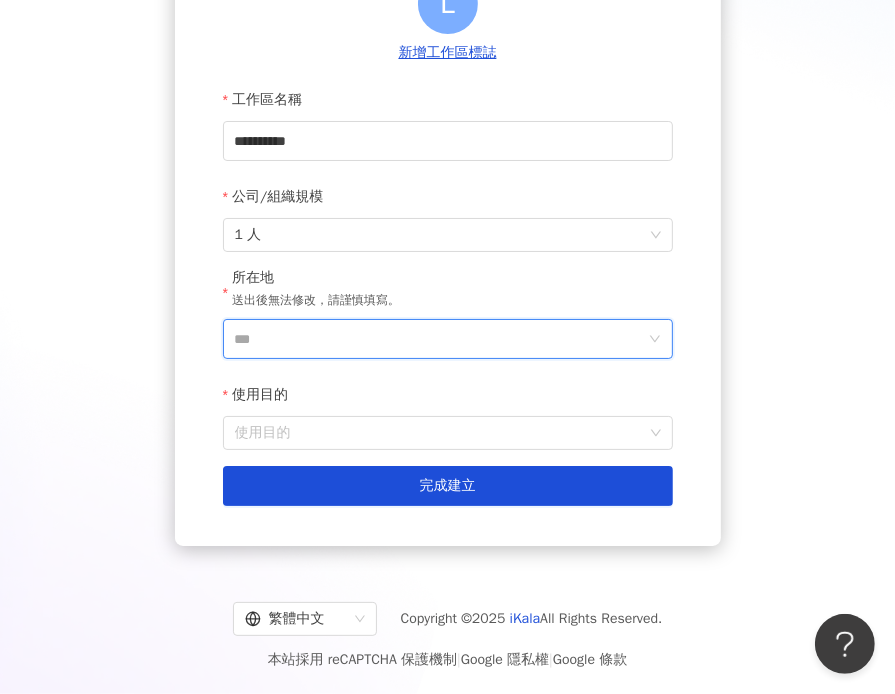 click on "***" at bounding box center (440, 339) 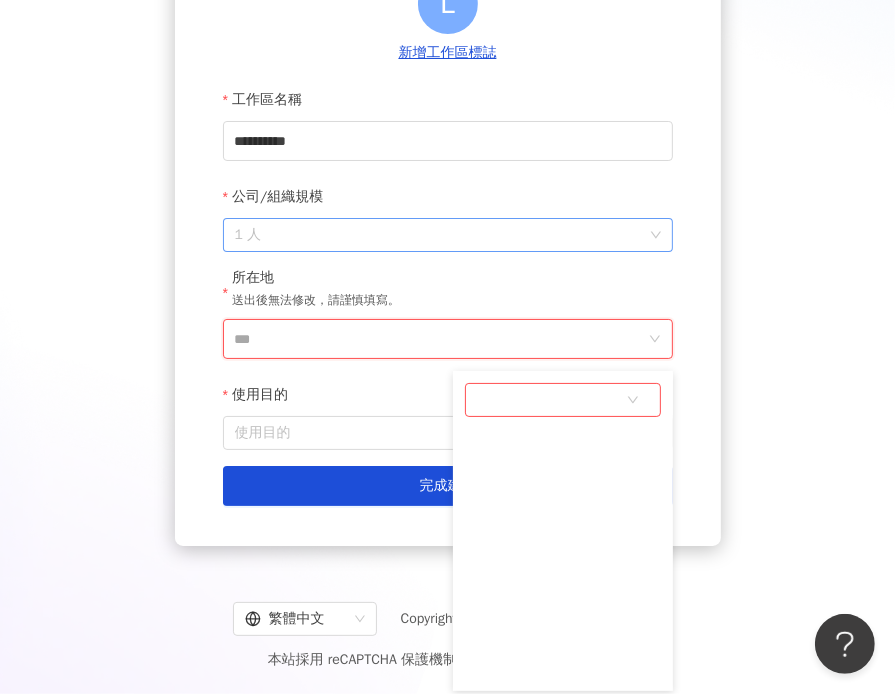 click on "1 人" at bounding box center (448, 235) 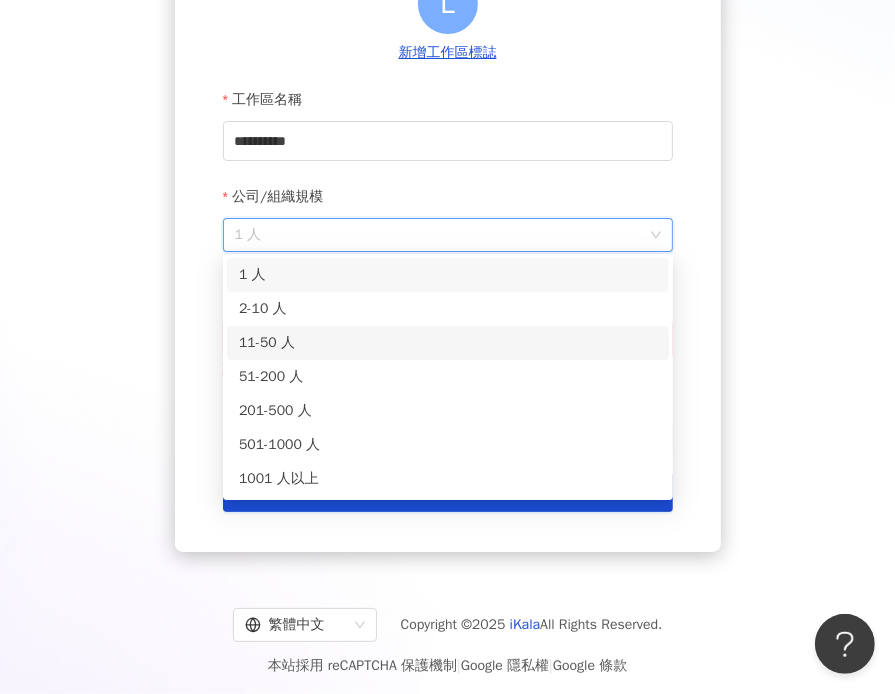 click on "11-50 人" at bounding box center [448, 343] 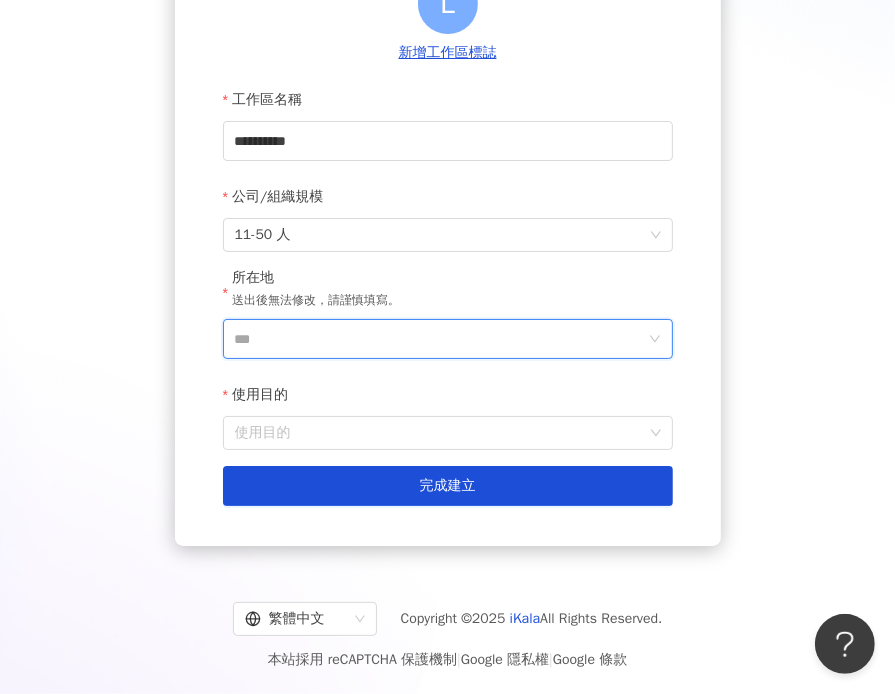 click on "***" at bounding box center [440, 339] 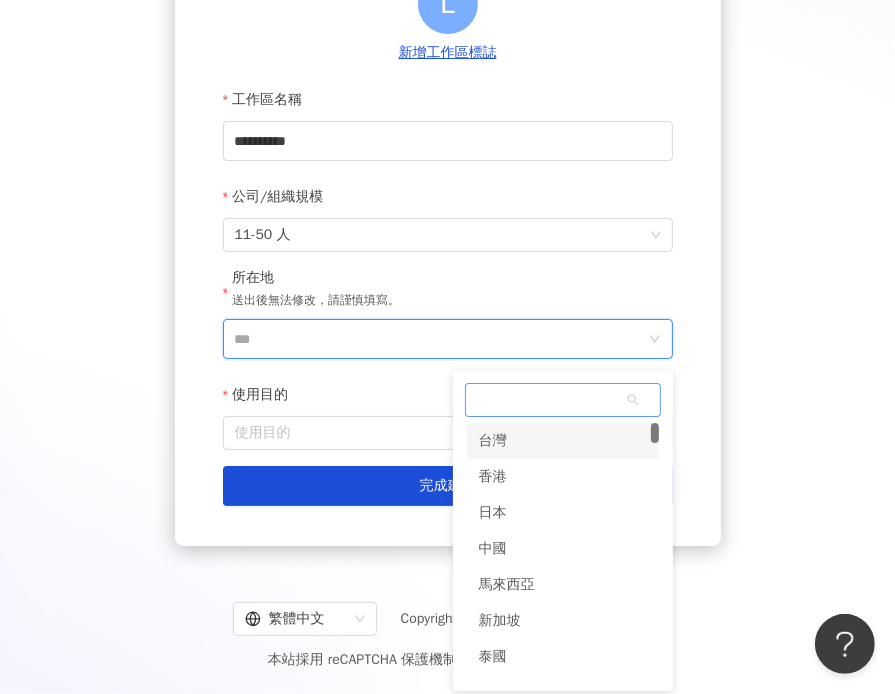 click at bounding box center [563, 400] 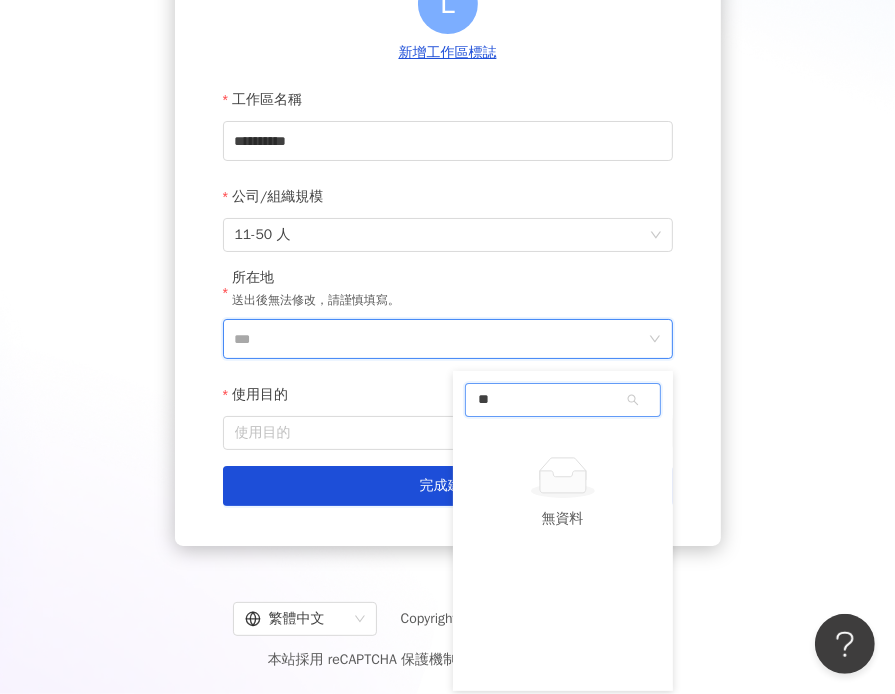 type on "*" 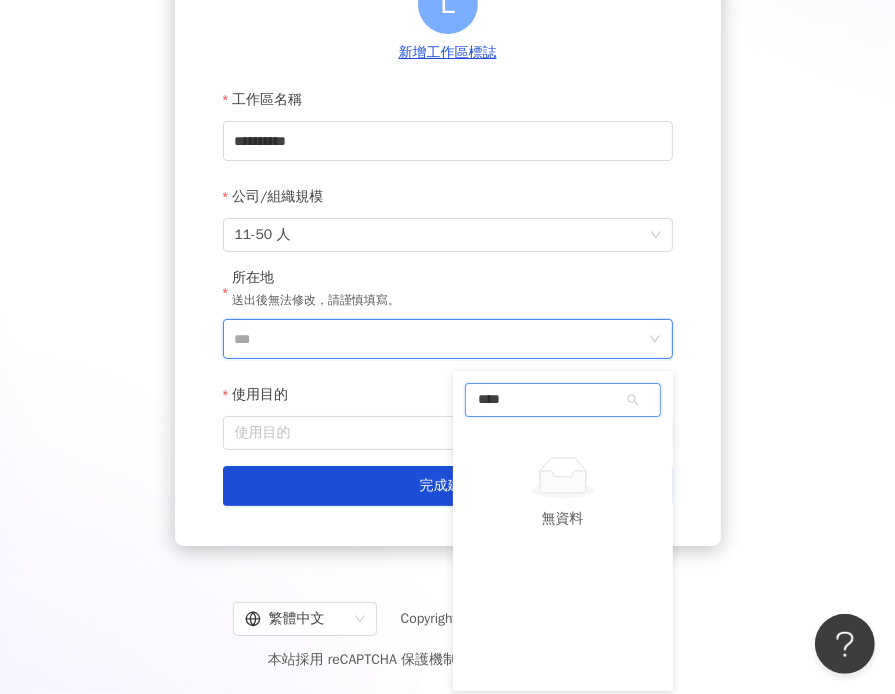 type on "**" 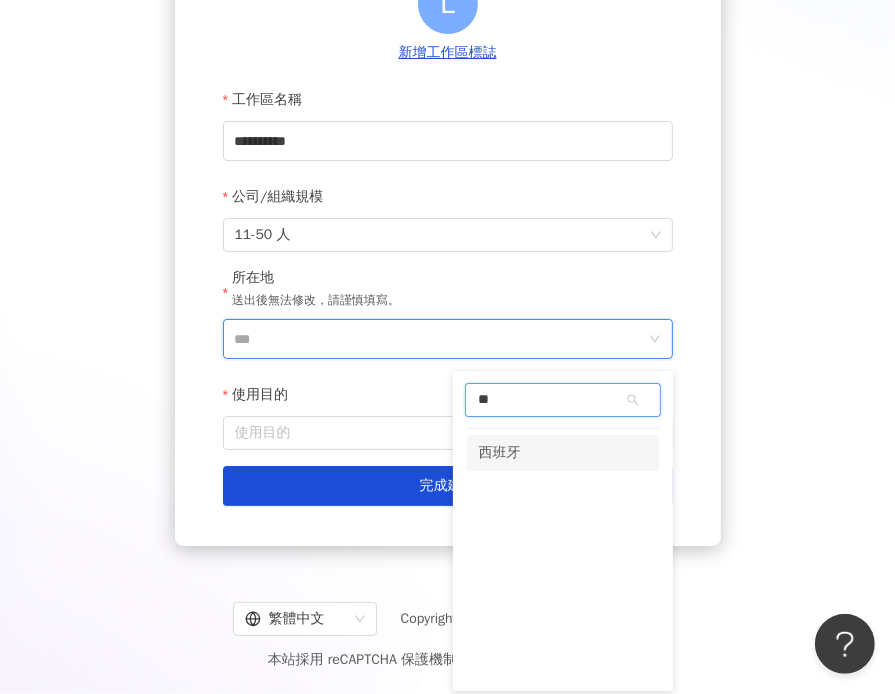 click on "西班牙" at bounding box center (563, 453) 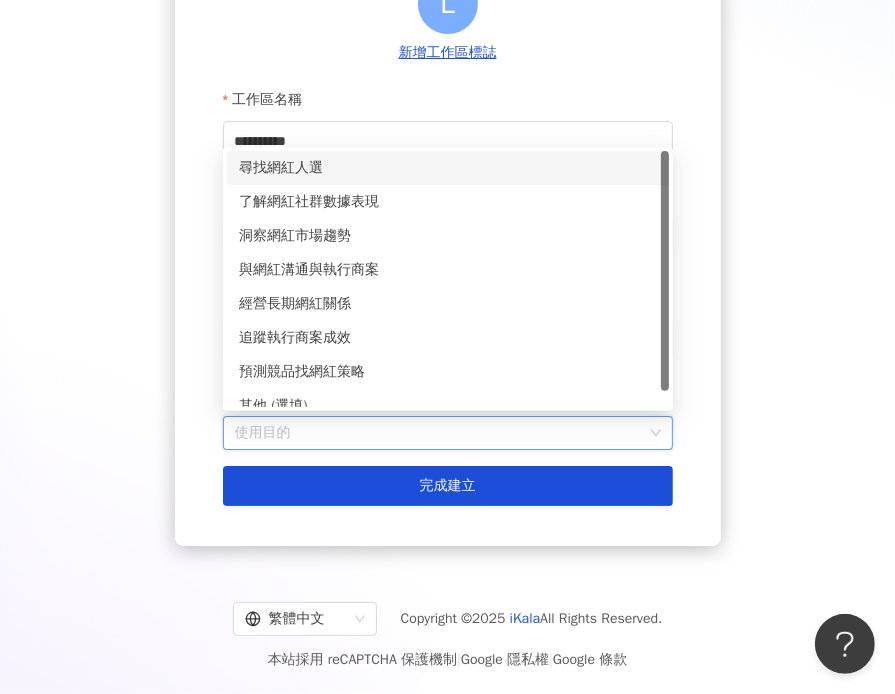click on "使用目的" at bounding box center [448, 433] 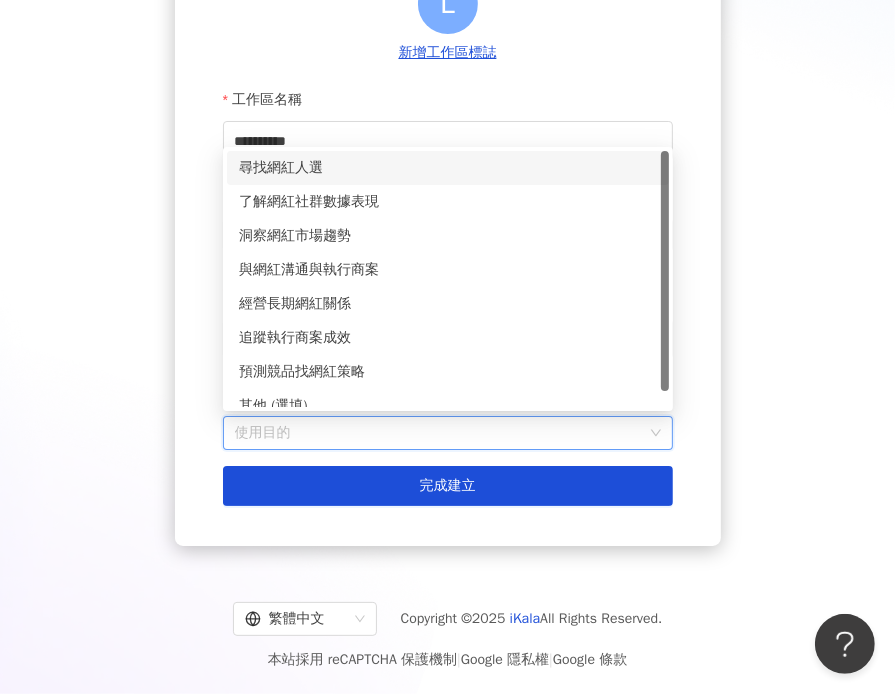 click on "尋找網紅人選" at bounding box center (448, 168) 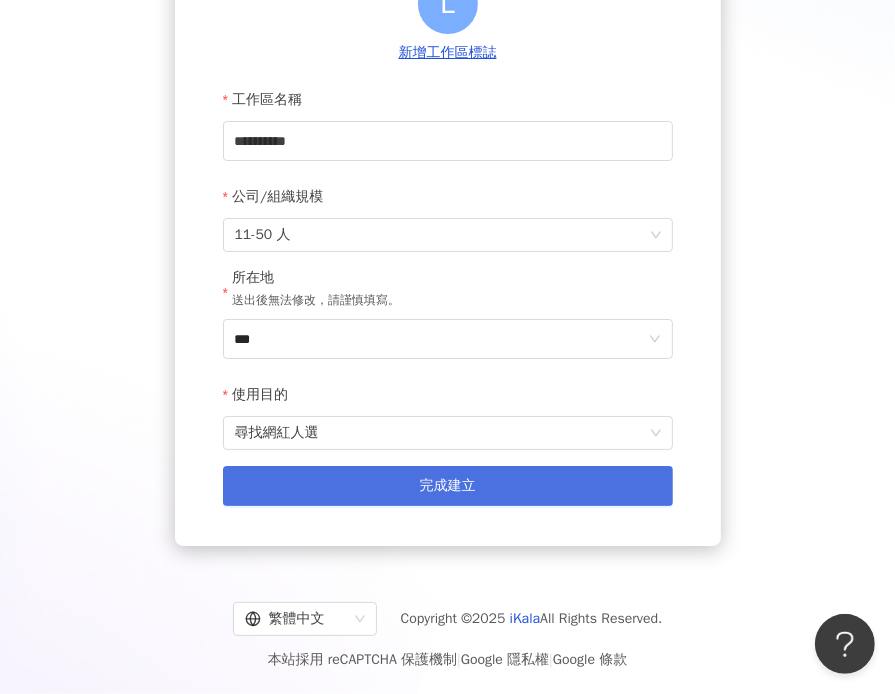 click on "完成建立" at bounding box center (448, 486) 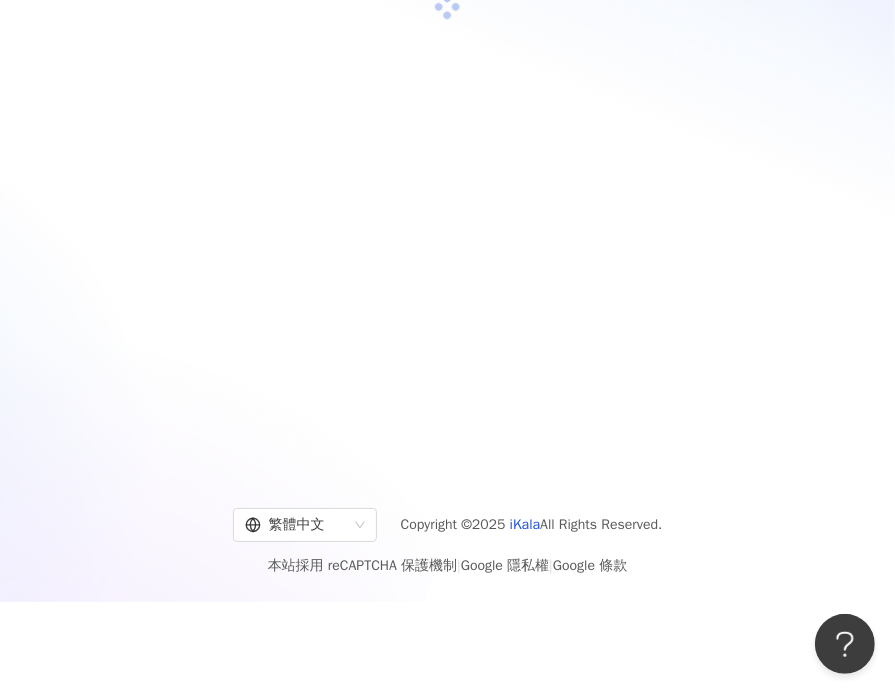 scroll, scrollTop: 92, scrollLeft: 0, axis: vertical 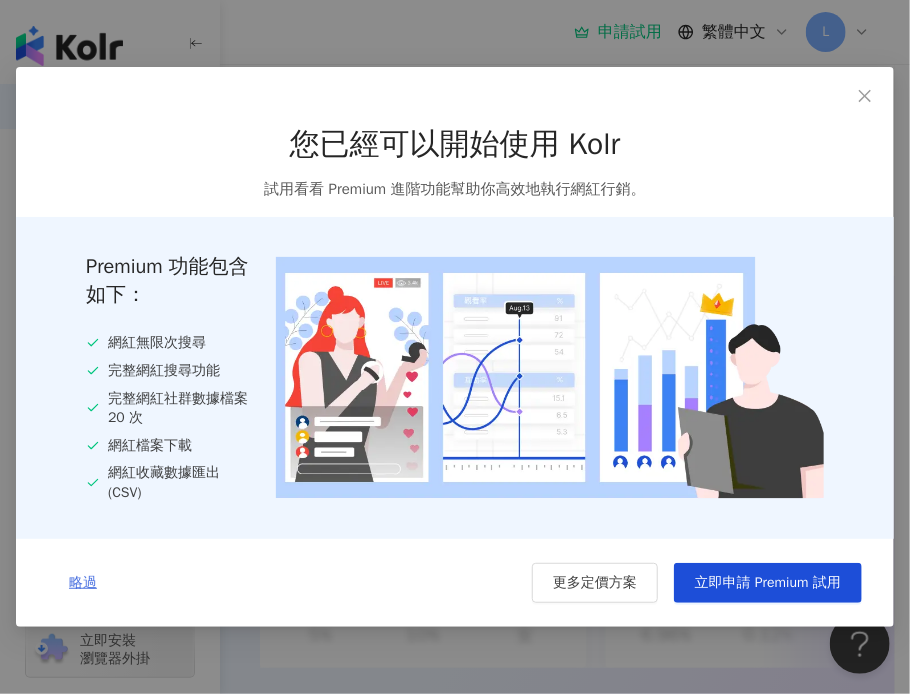 click on "略過" at bounding box center (83, 583) 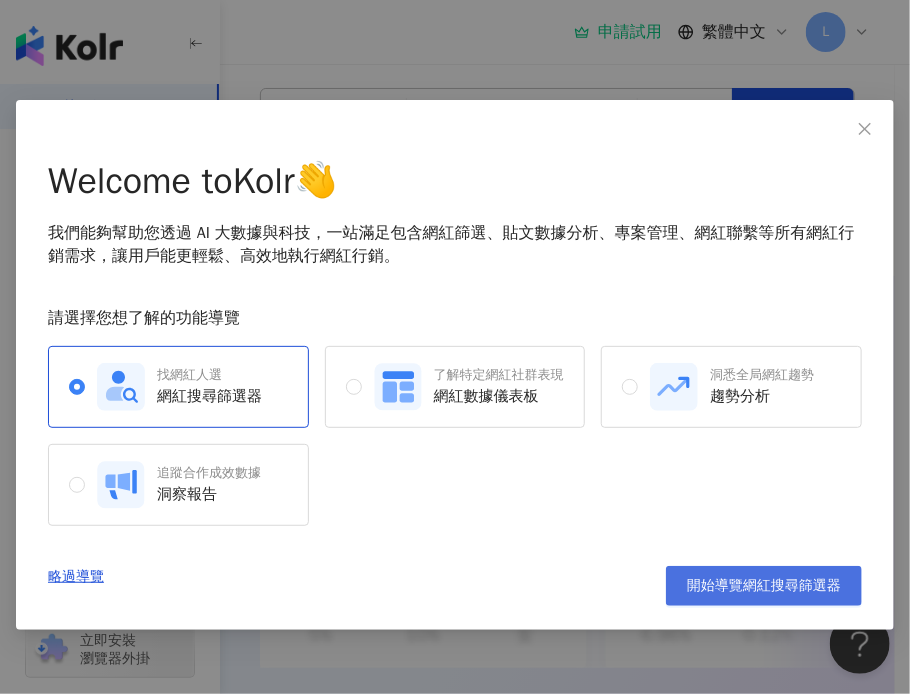 click on "開始導覽網紅搜尋篩選器" at bounding box center (764, 586) 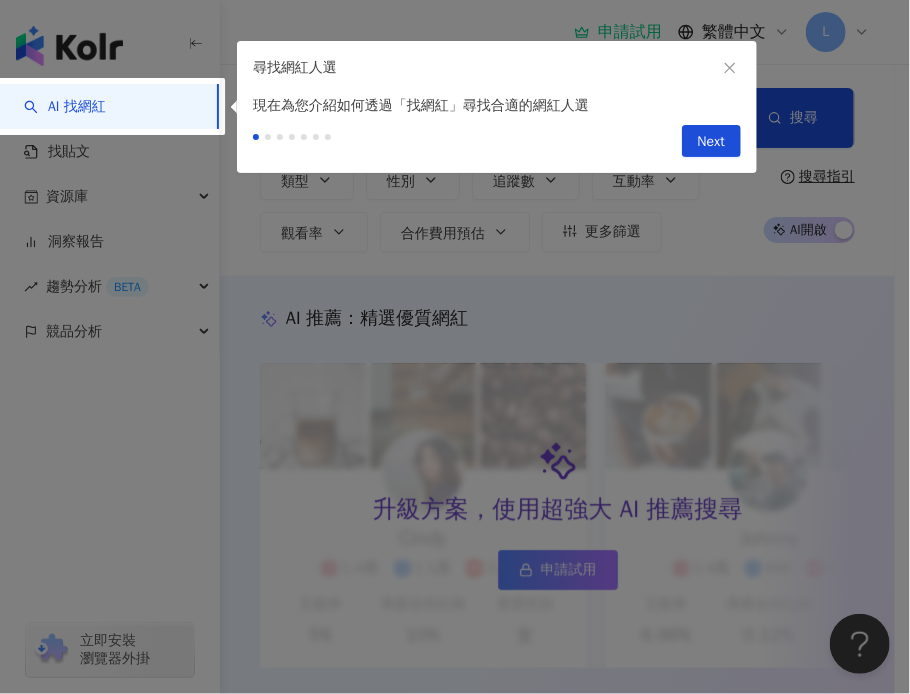 click at bounding box center (455, 347) 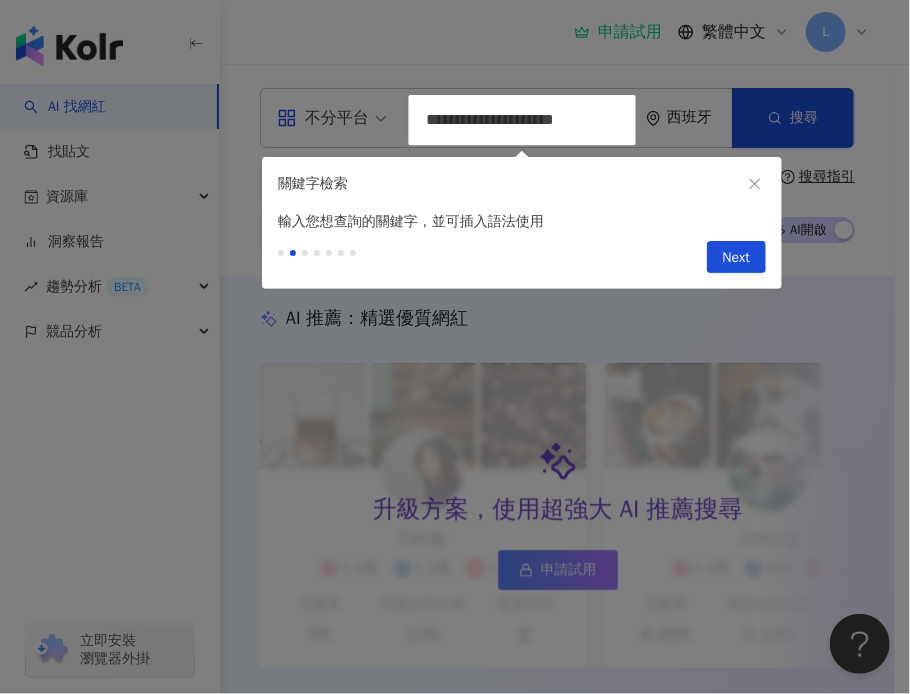 type on "**********" 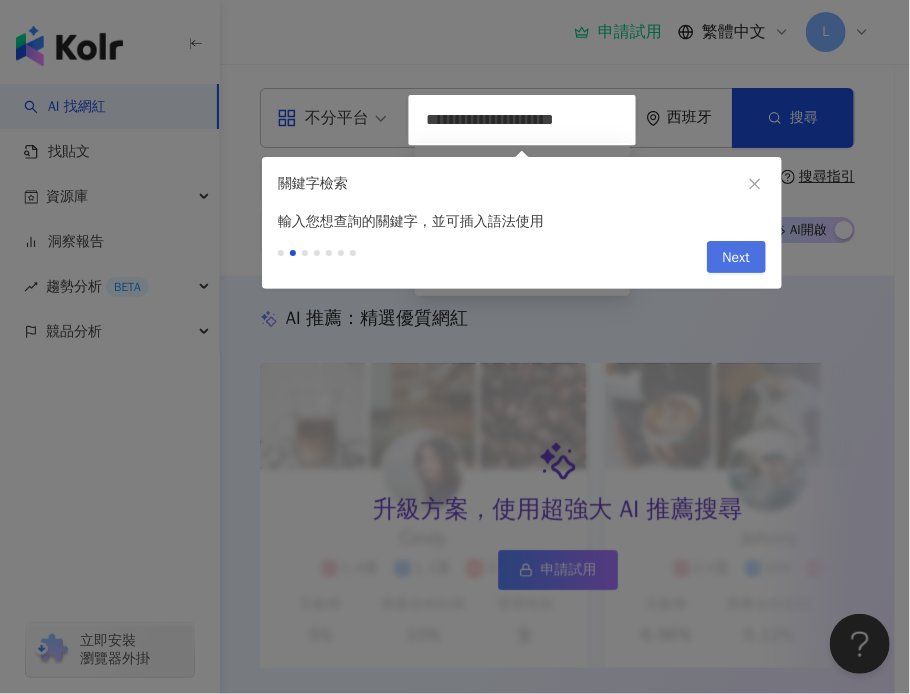 click on "Next" at bounding box center [736, 258] 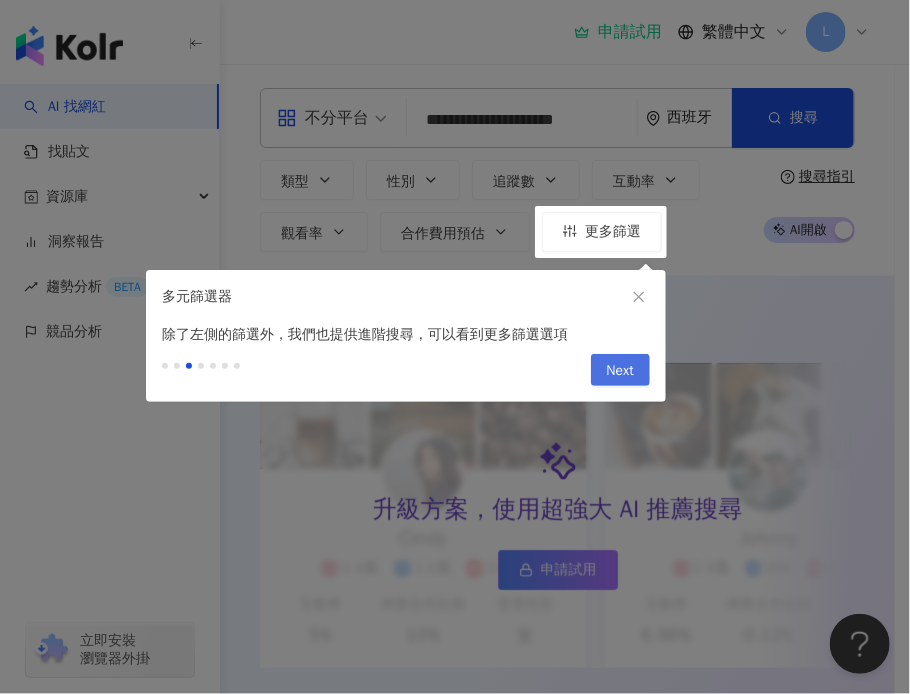 click on "Next" at bounding box center (620, 370) 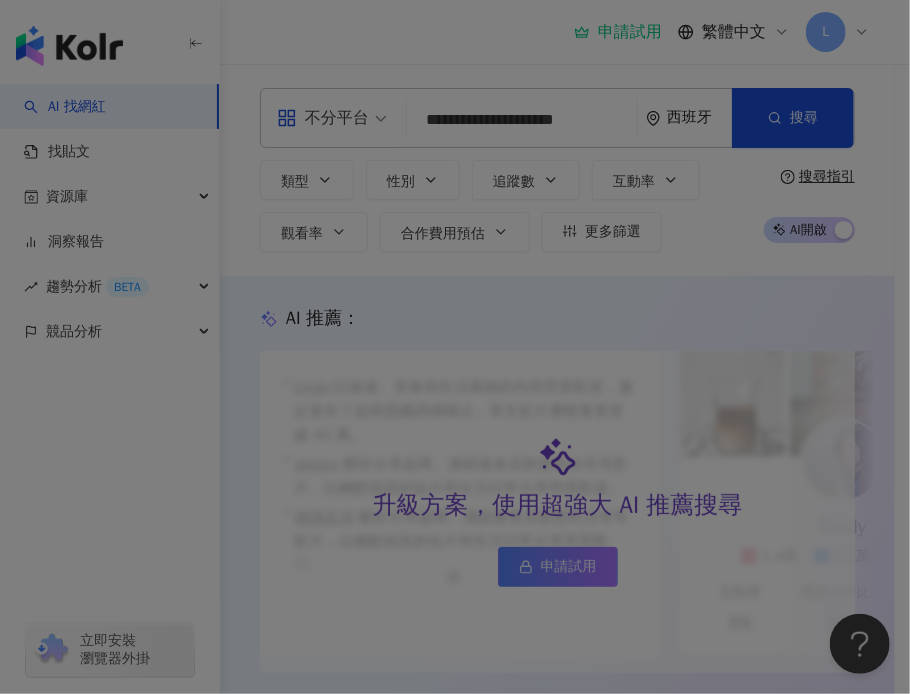 click at bounding box center (455, 347) 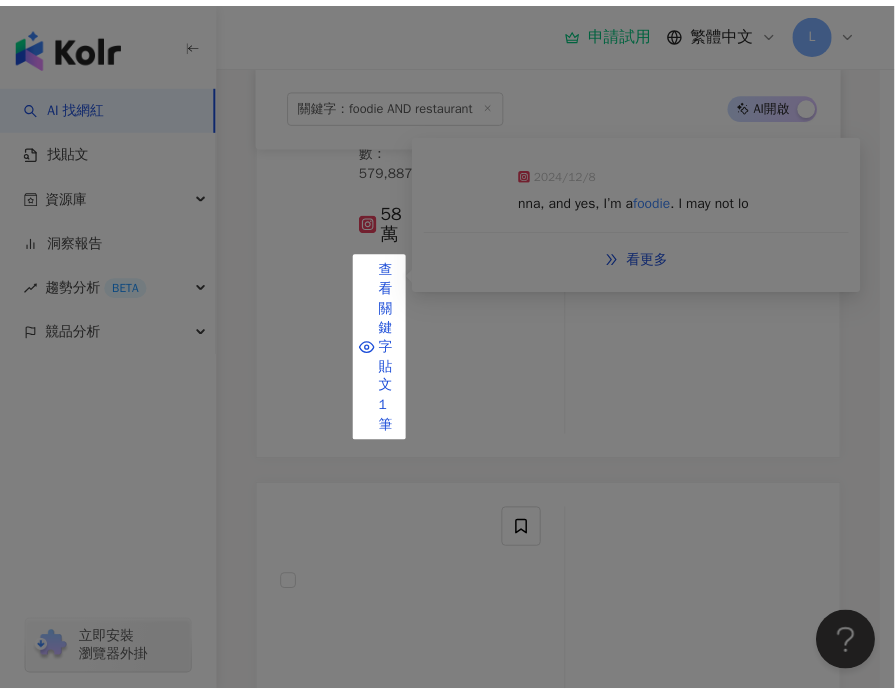 scroll, scrollTop: 0, scrollLeft: 0, axis: both 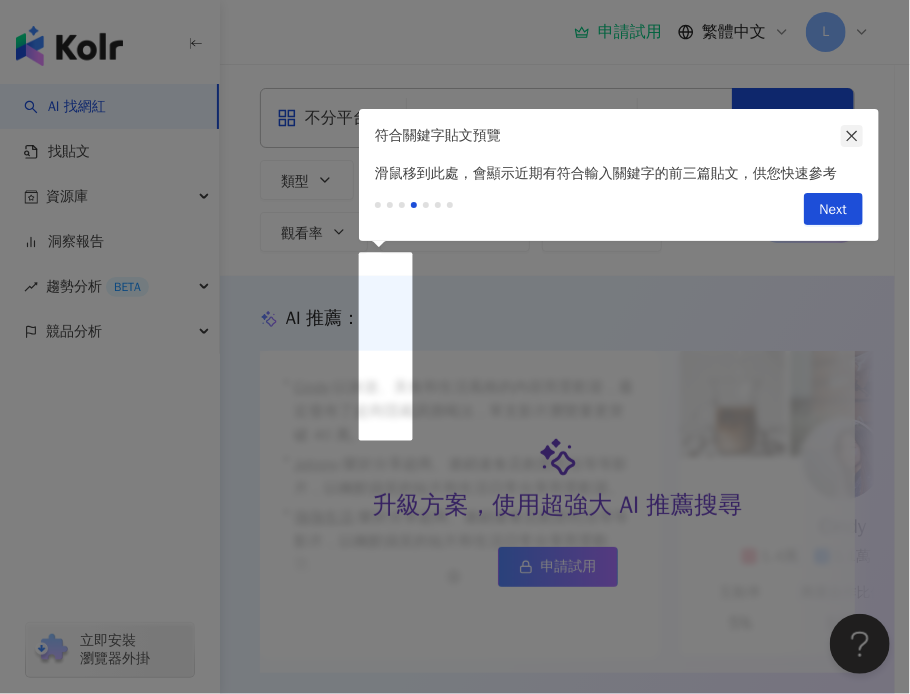 click 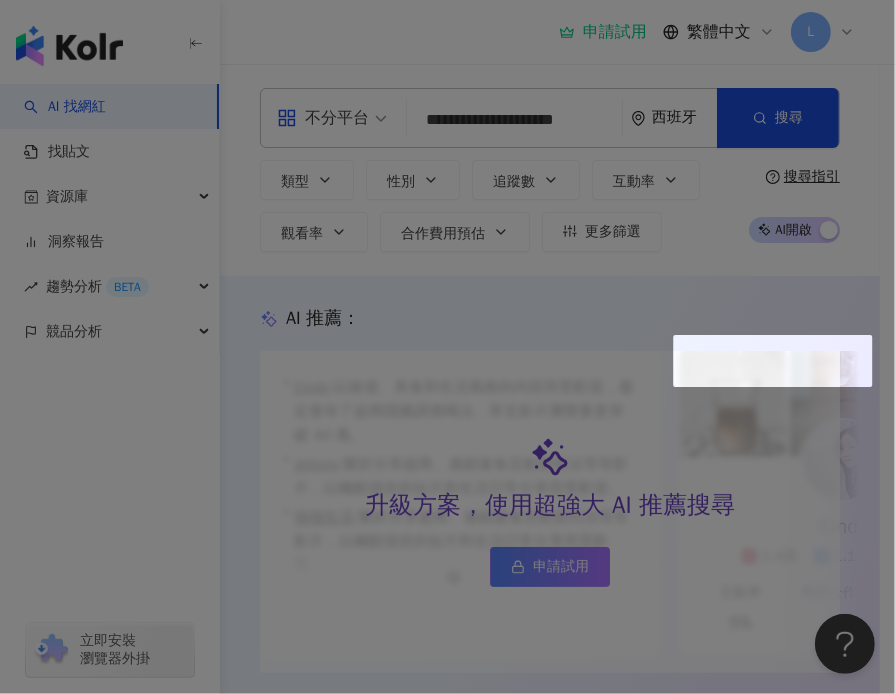 type 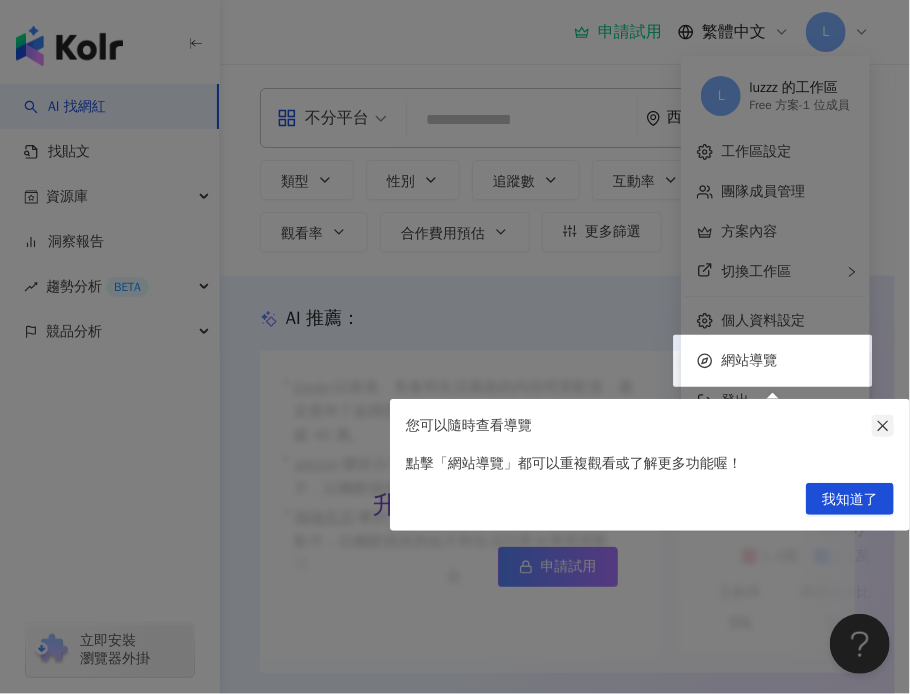 click 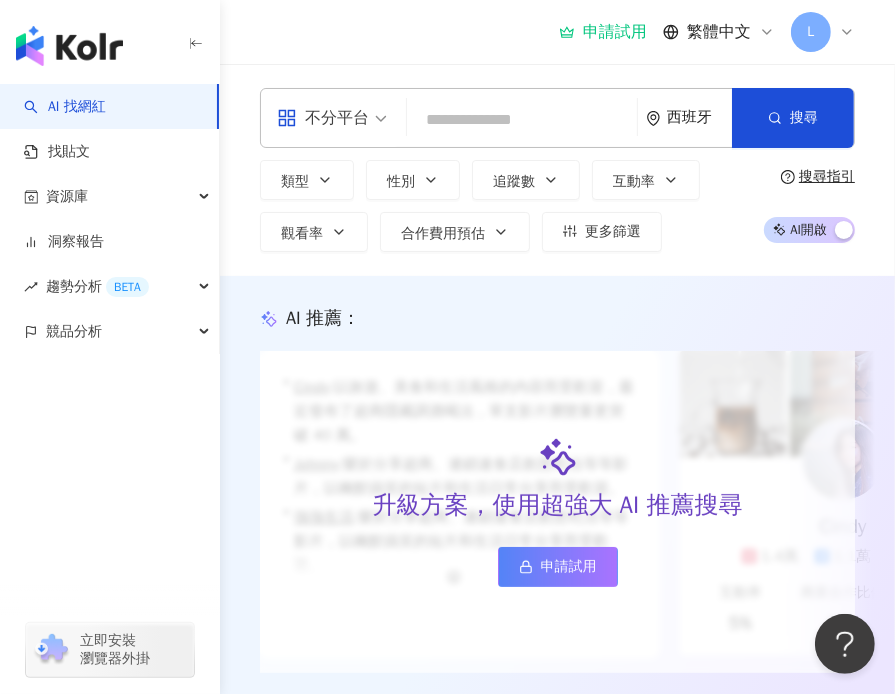 click on "申請試用" at bounding box center [558, 567] 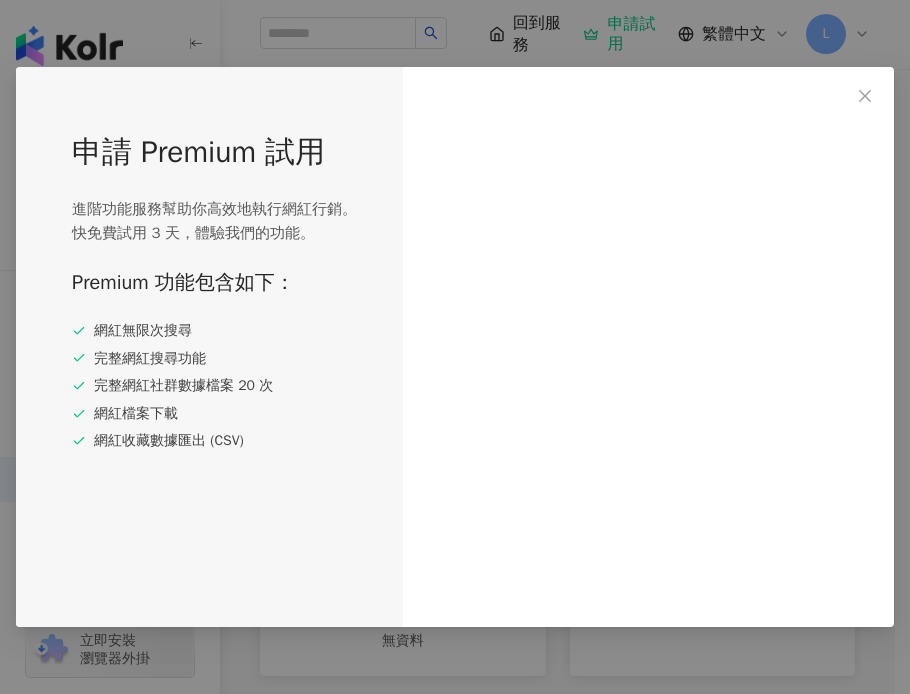 scroll, scrollTop: 0, scrollLeft: 0, axis: both 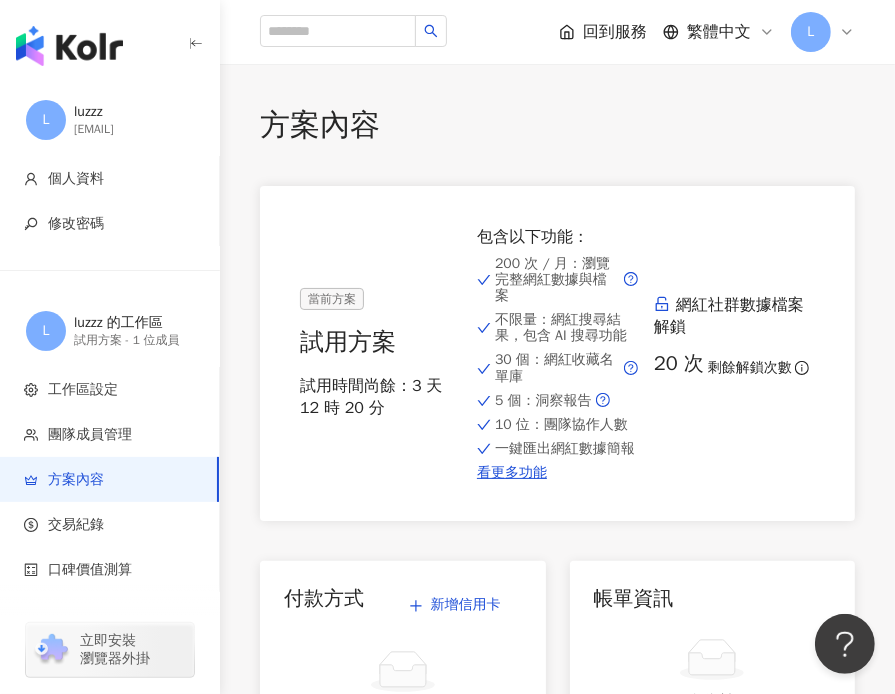 click on "繁體中文" at bounding box center (719, 32) 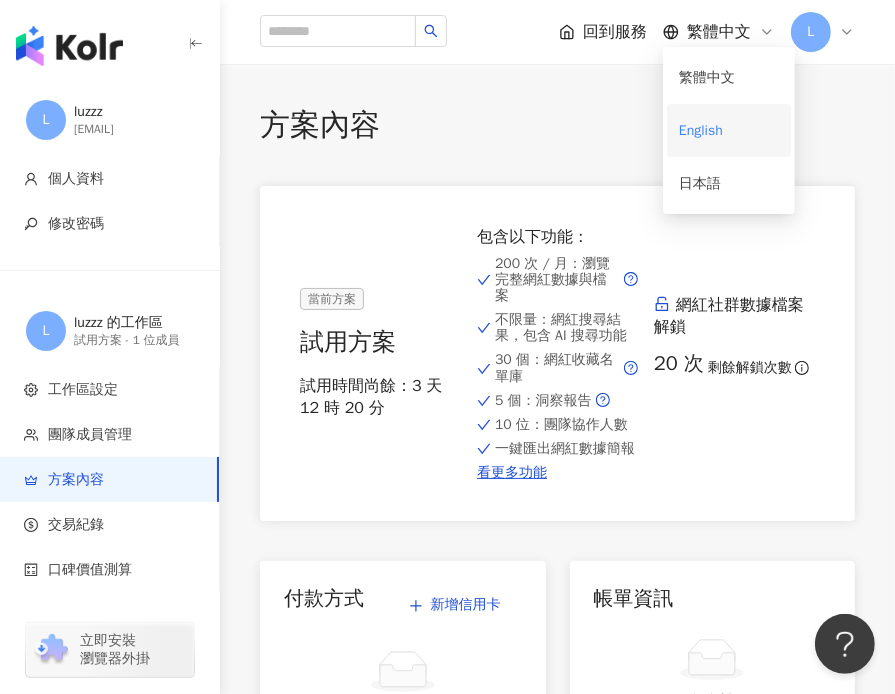 click on "English" at bounding box center [729, 130] 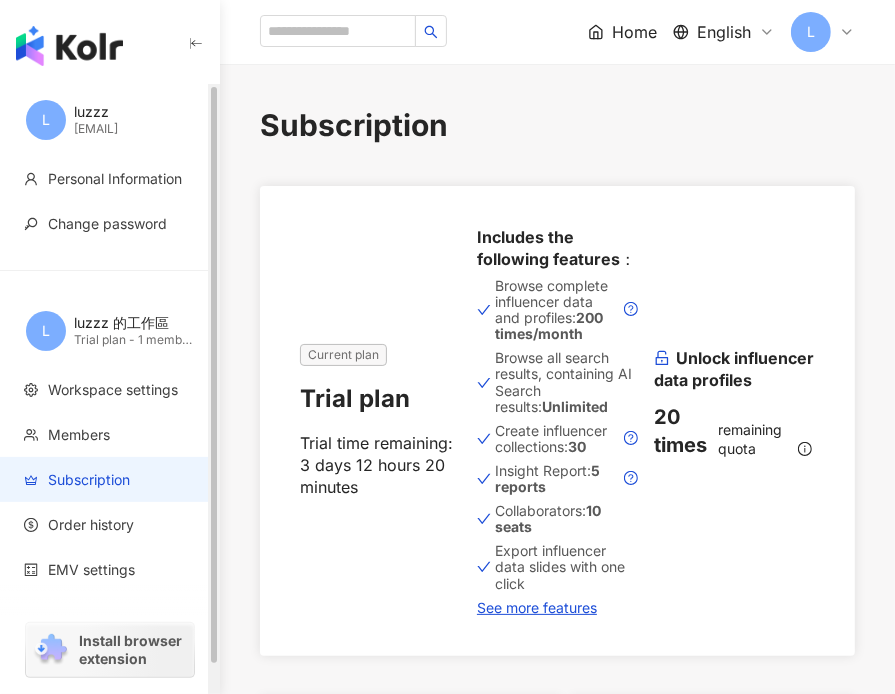 click on "luzzz 的工作區" at bounding box center [134, 323] 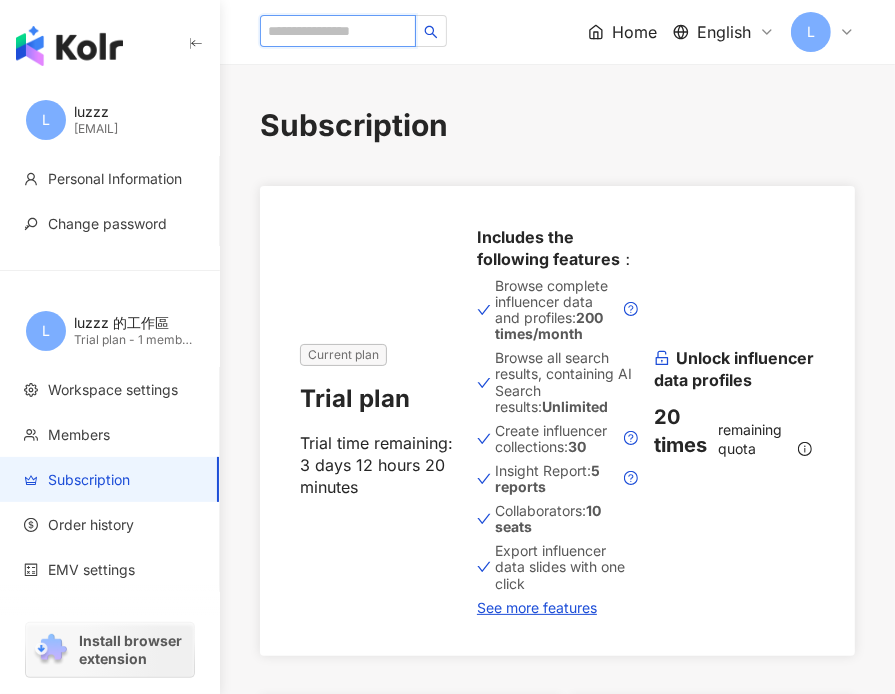click at bounding box center [338, 31] 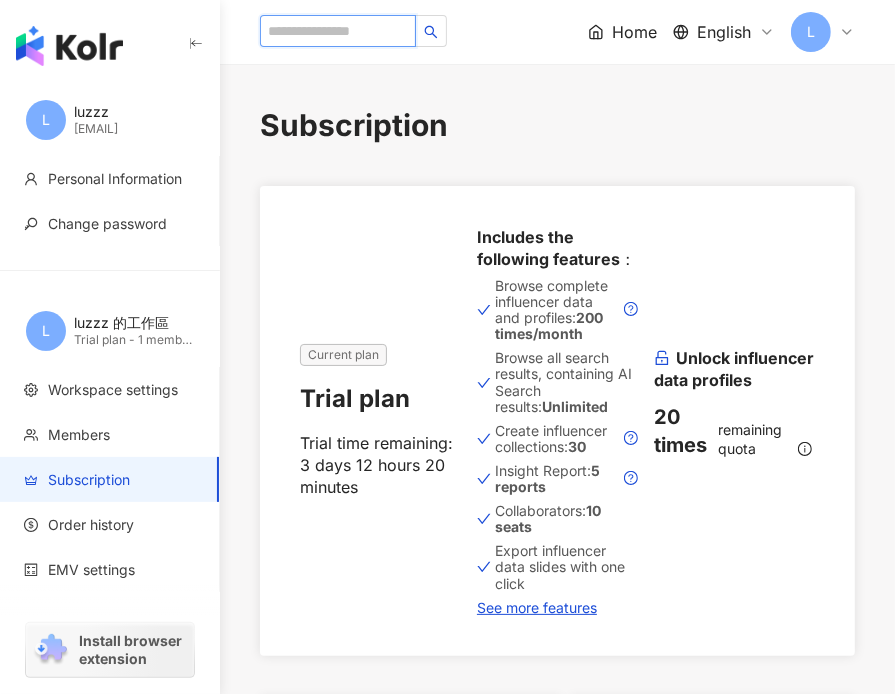click at bounding box center (338, 31) 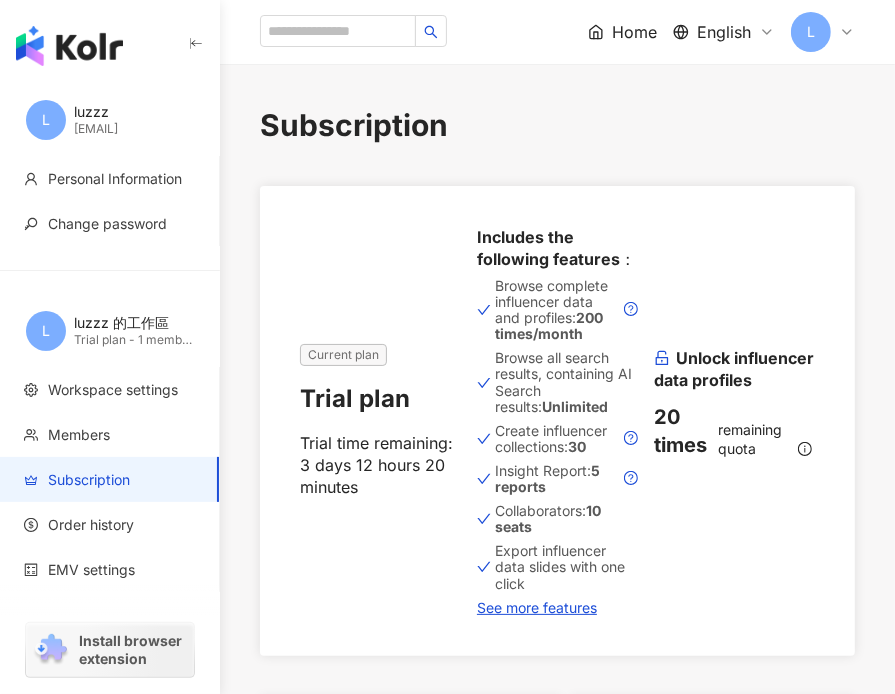 click on "Home" at bounding box center [634, 32] 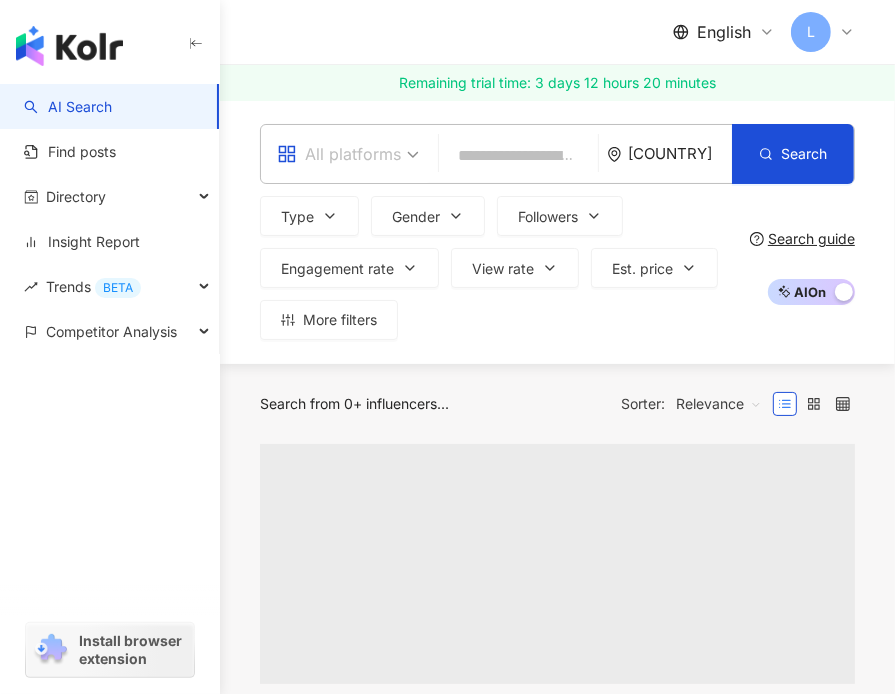 click on "All platforms" at bounding box center [339, 154] 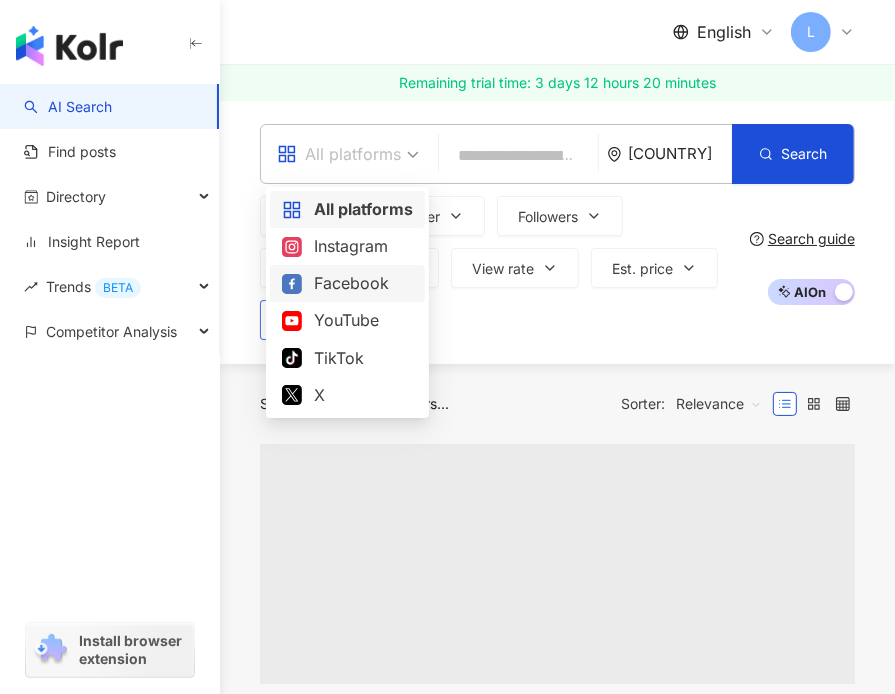 click on "YouTube" at bounding box center [347, 320] 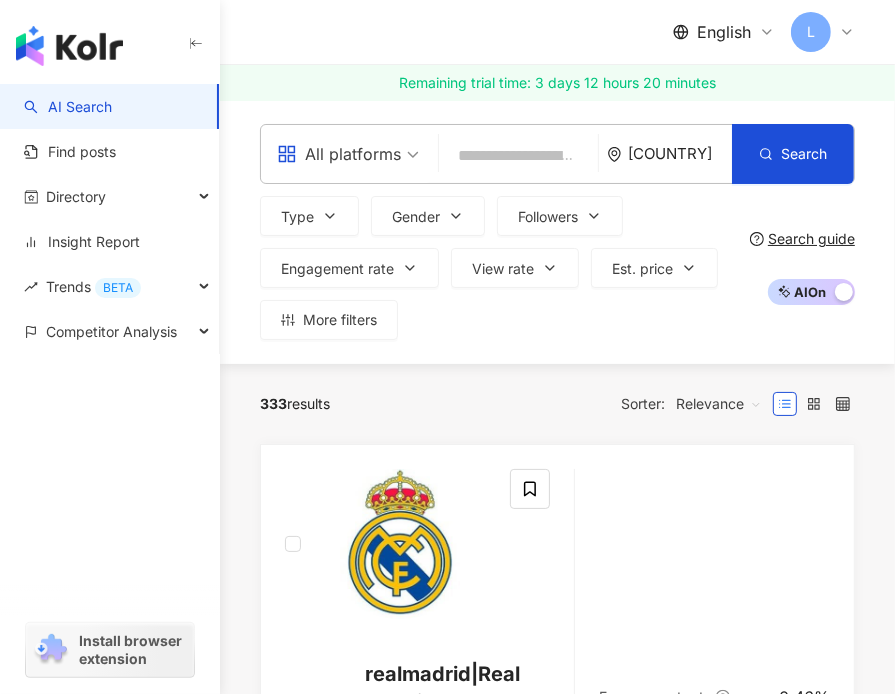 click at bounding box center [518, 156] 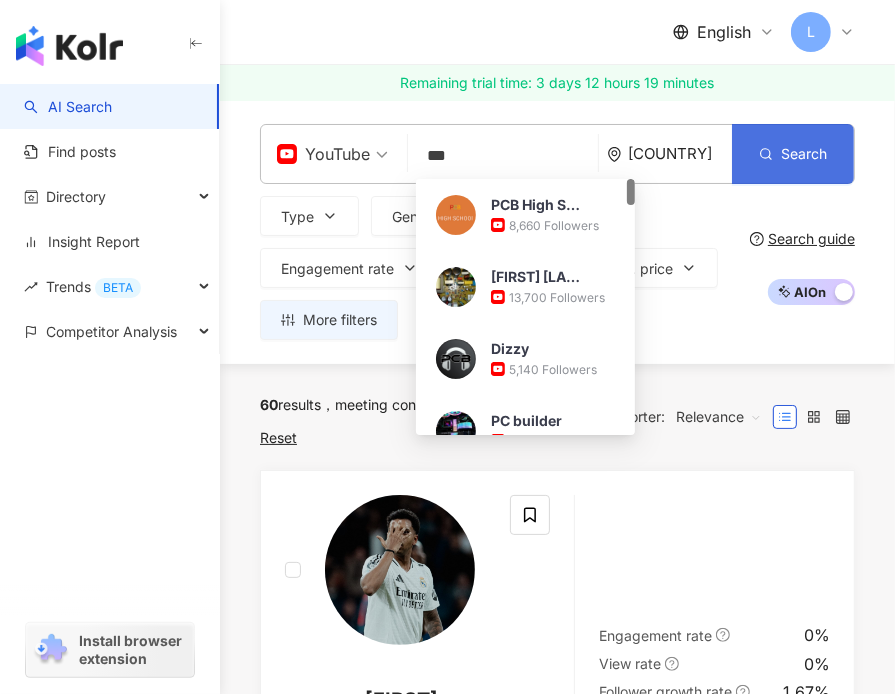 type on "***" 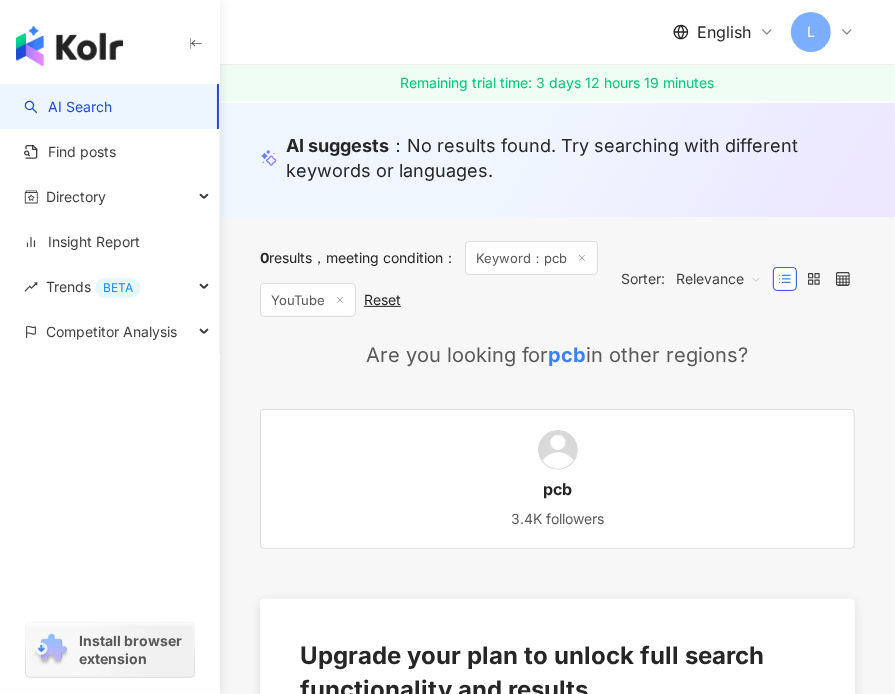 scroll, scrollTop: 0, scrollLeft: 0, axis: both 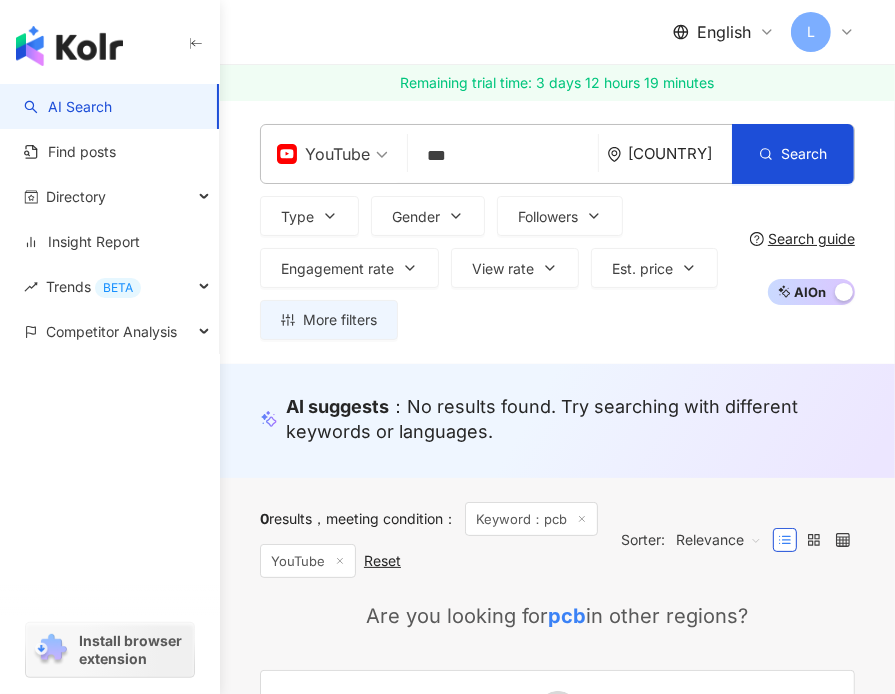 click on "***" at bounding box center (503, 156) 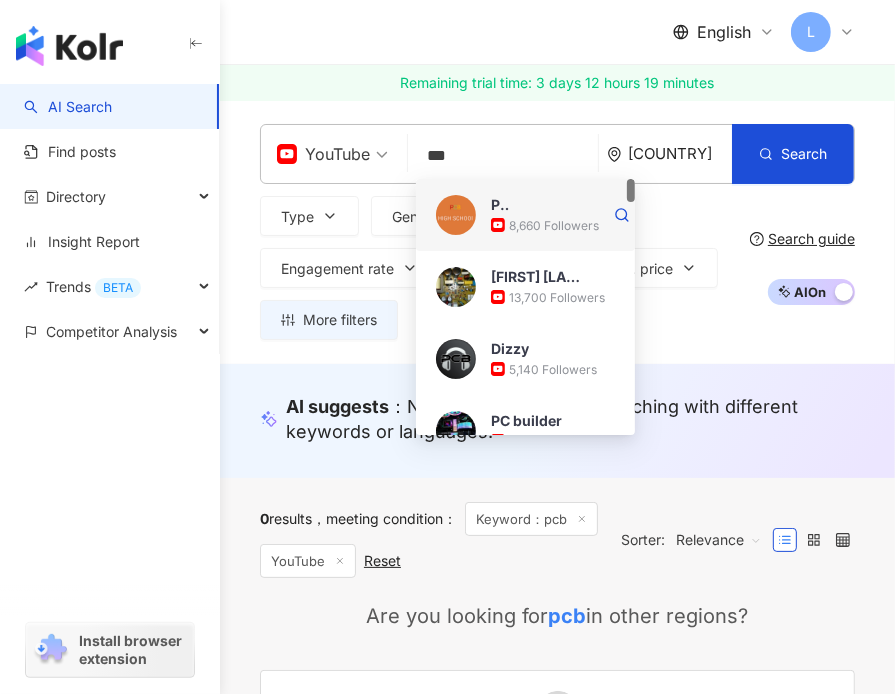 click on "8,660   Followers" at bounding box center (554, 225) 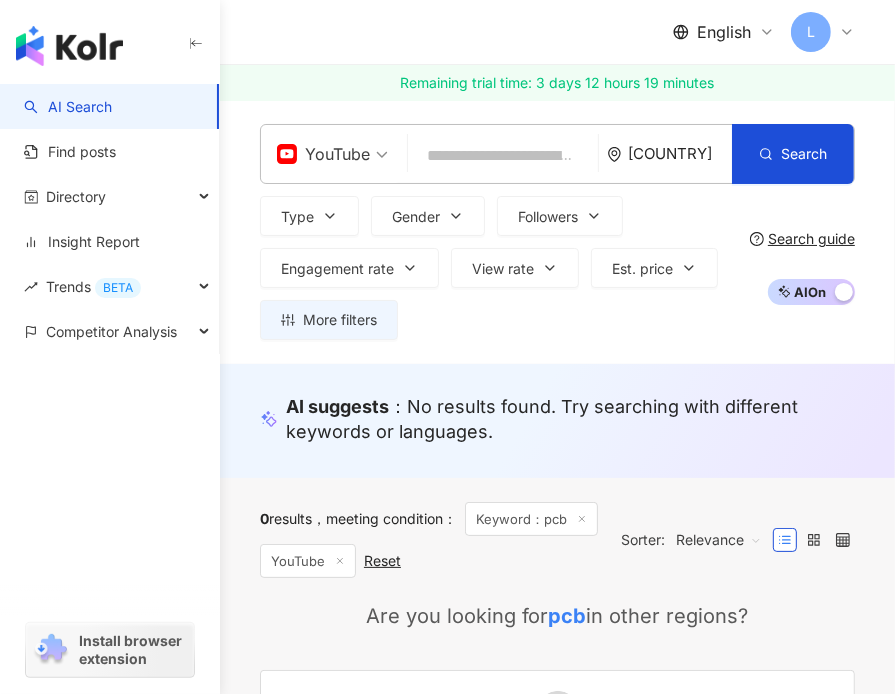 click at bounding box center (503, 156) 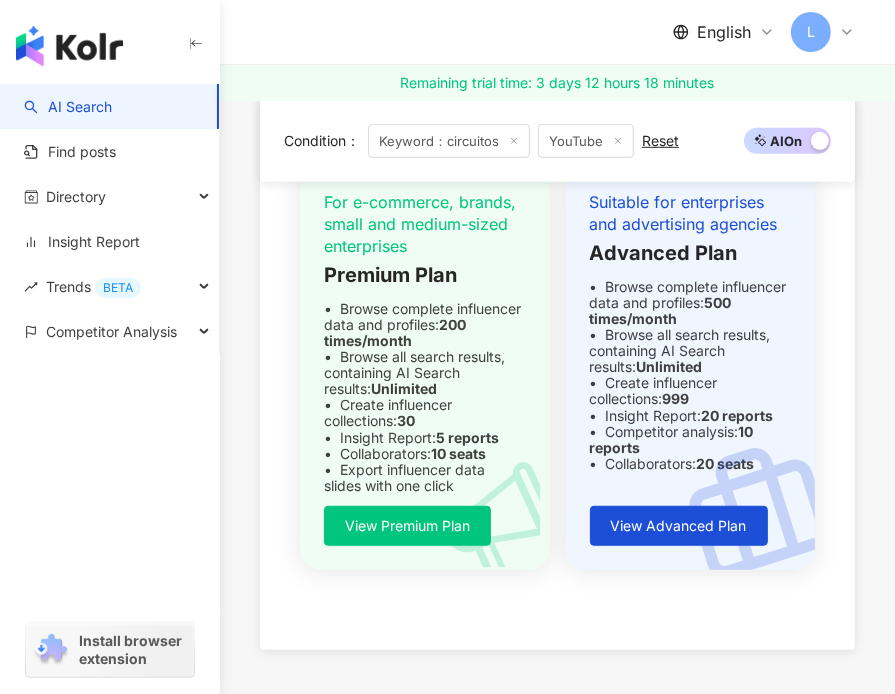 scroll, scrollTop: 0, scrollLeft: 0, axis: both 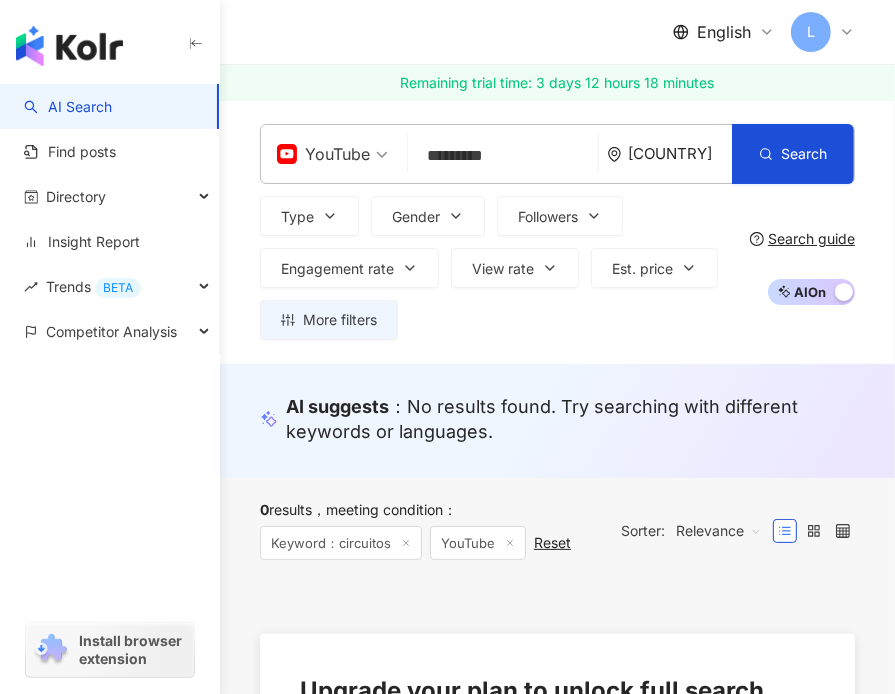 drag, startPoint x: 532, startPoint y: 151, endPoint x: 405, endPoint y: 146, distance: 127.09839 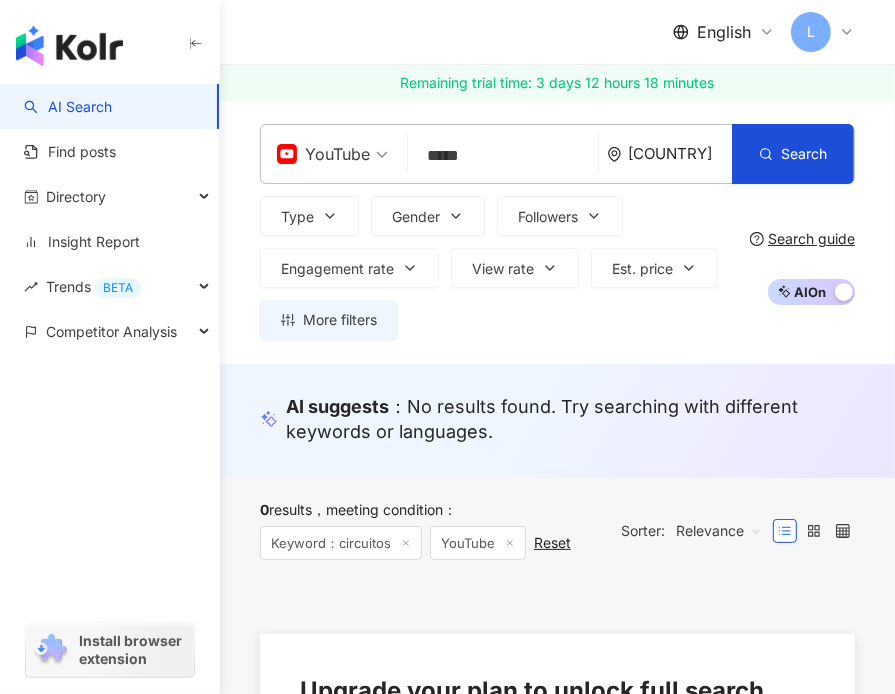 type on "******" 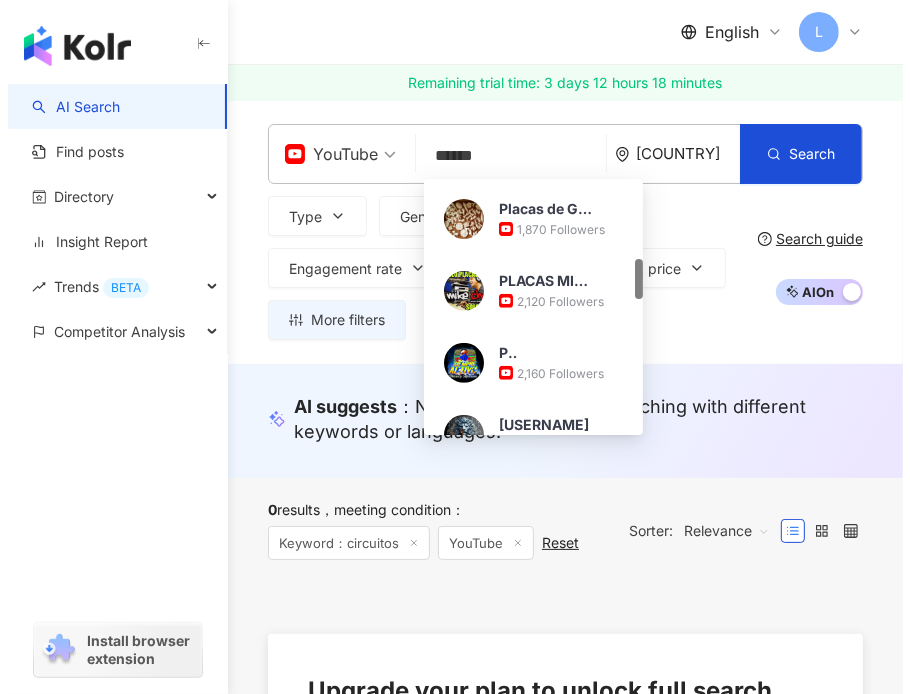 scroll, scrollTop: 200, scrollLeft: 0, axis: vertical 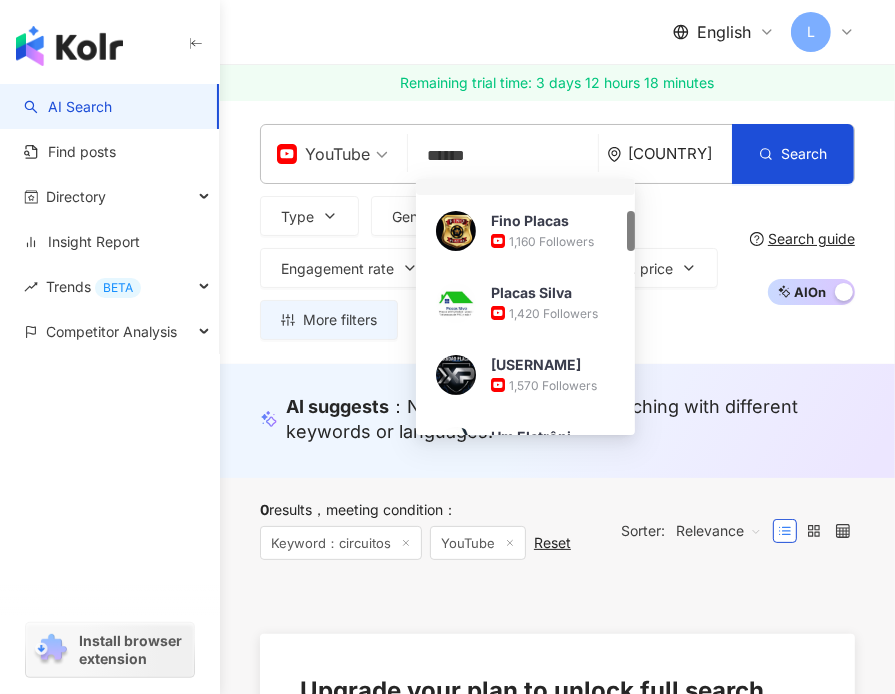 drag, startPoint x: 491, startPoint y: 152, endPoint x: 377, endPoint y: 143, distance: 114.35471 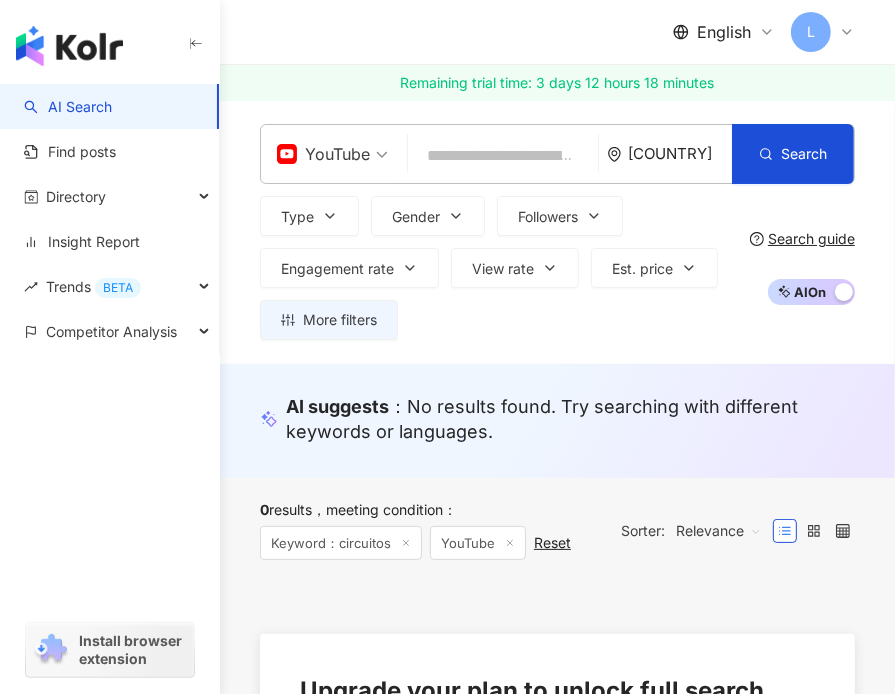 click on "Search guide" at bounding box center (811, 239) 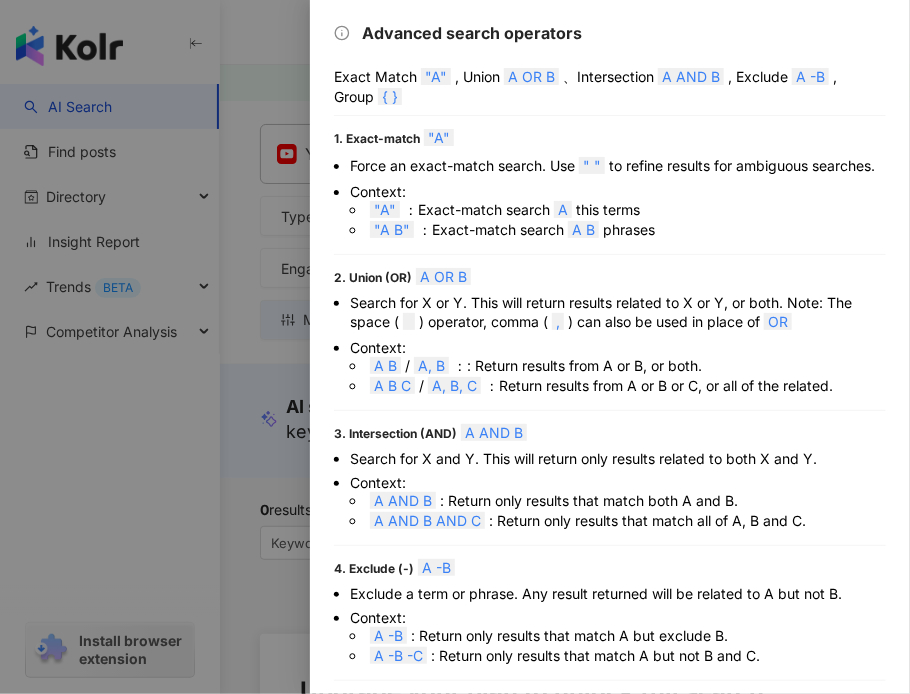 click on ""A B" ：Exact-match search  A B  phrases" at bounding box center [626, 230] 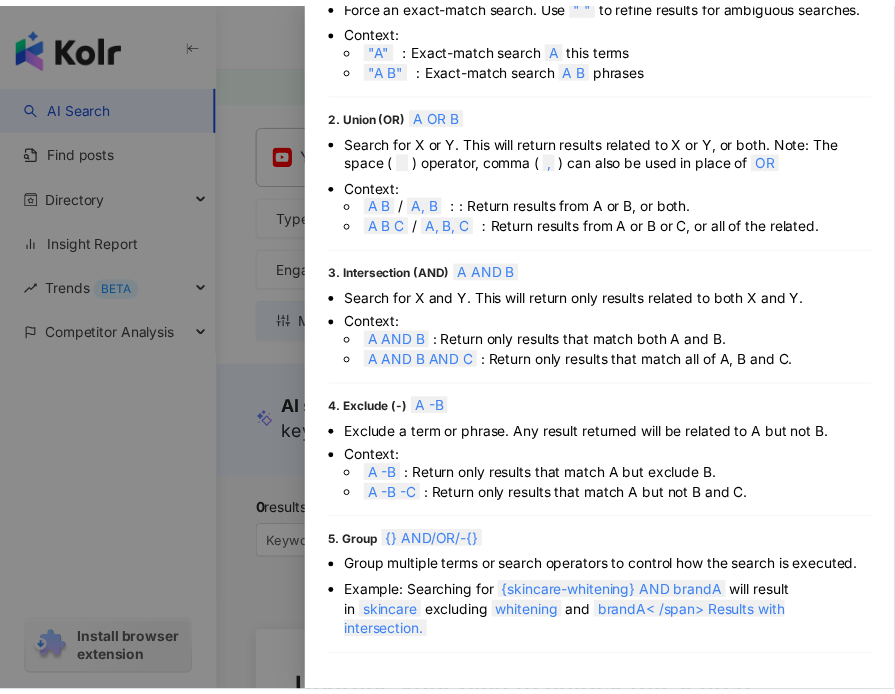 scroll, scrollTop: 0, scrollLeft: 0, axis: both 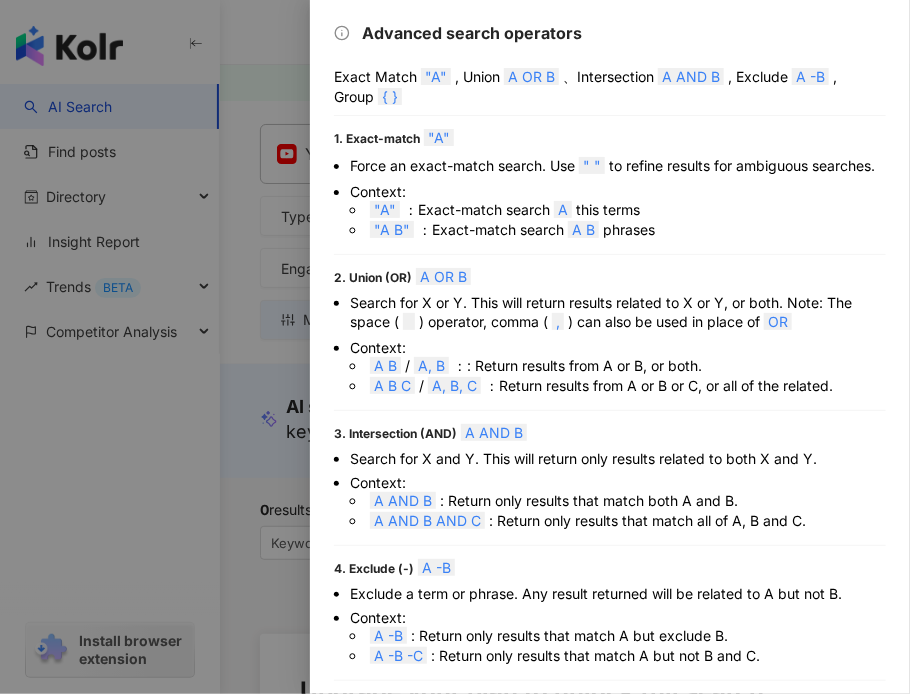 click at bounding box center [455, 347] 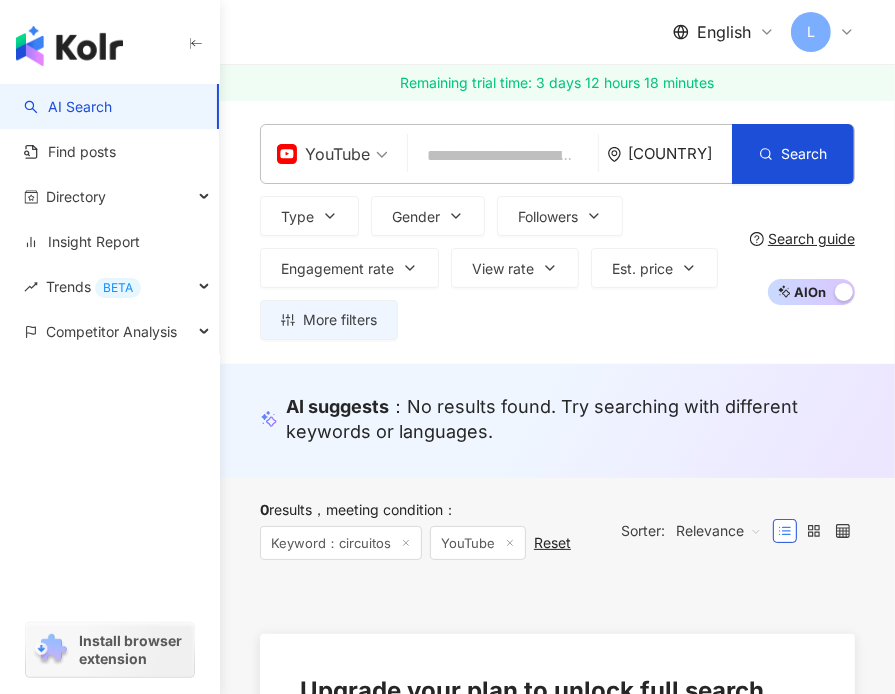click at bounding box center (503, 156) 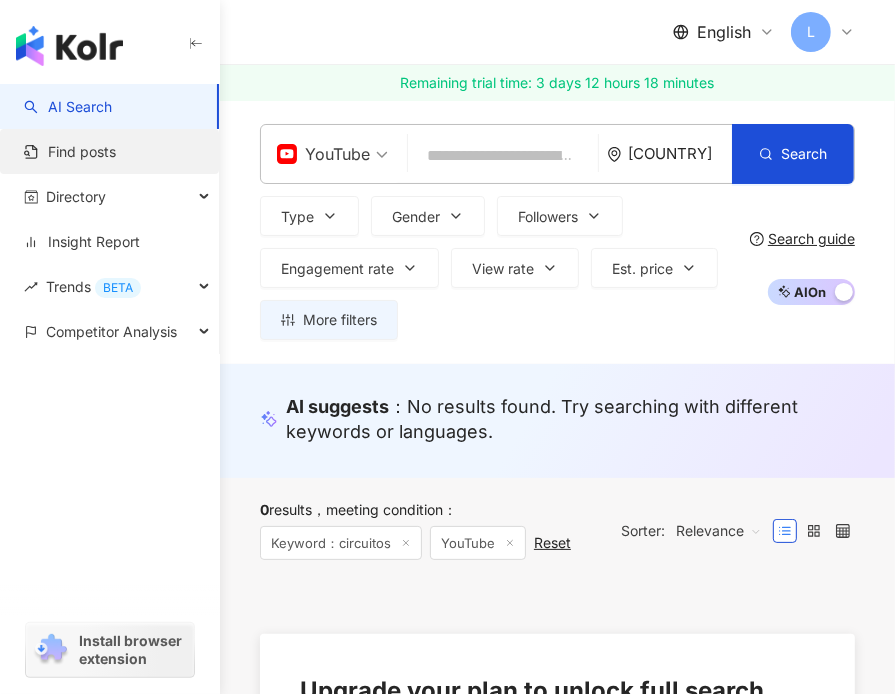 click on "Find posts" at bounding box center [70, 152] 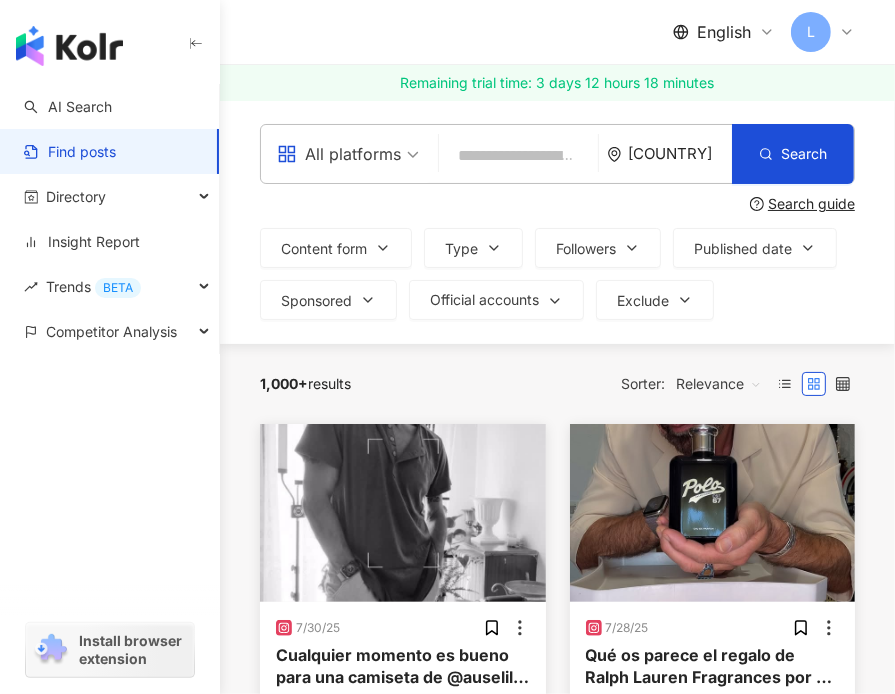 click on "All platforms" at bounding box center (339, 154) 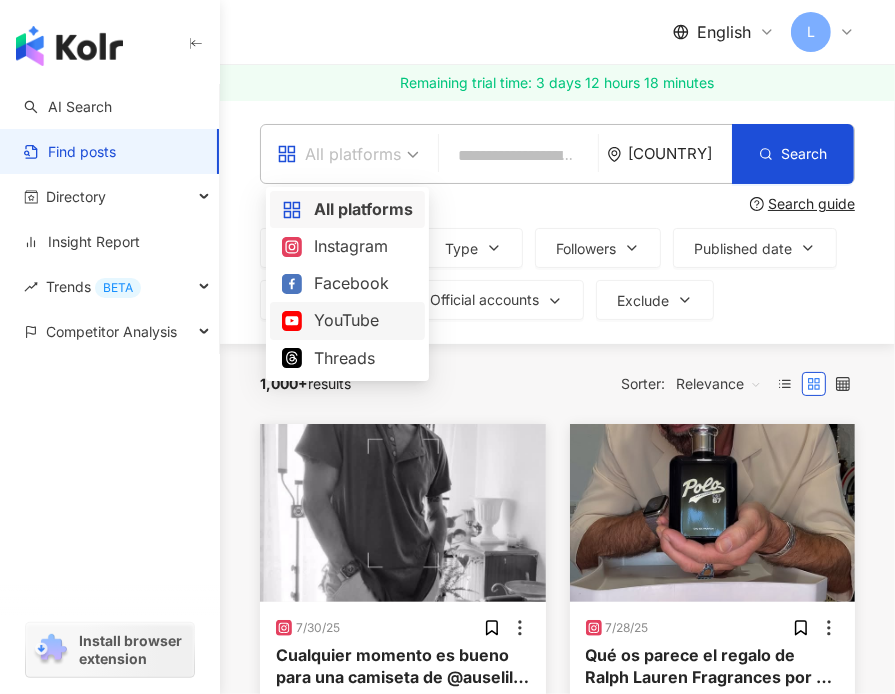 click on "YouTube" at bounding box center (347, 320) 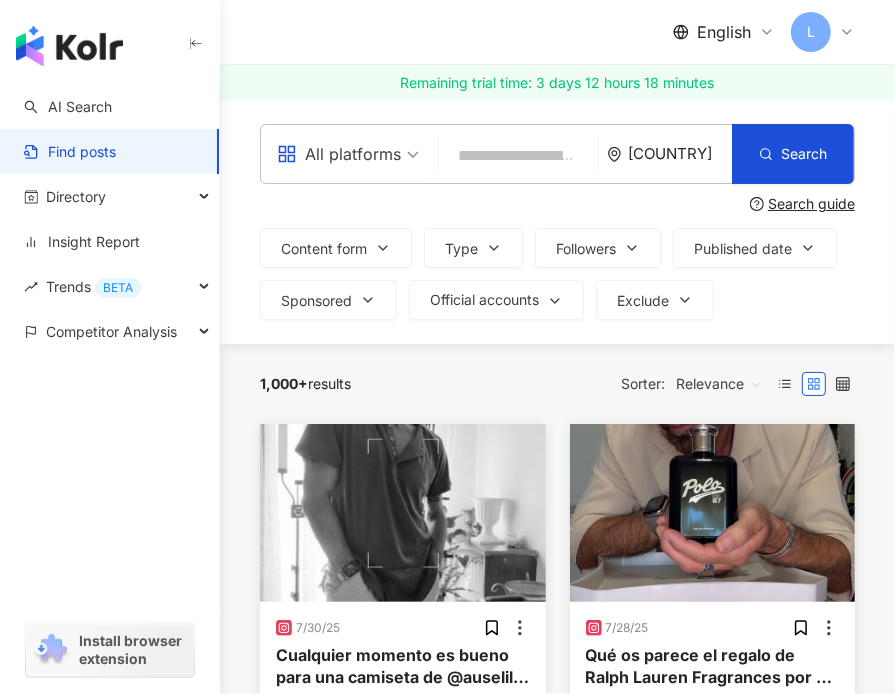 click at bounding box center [518, 155] 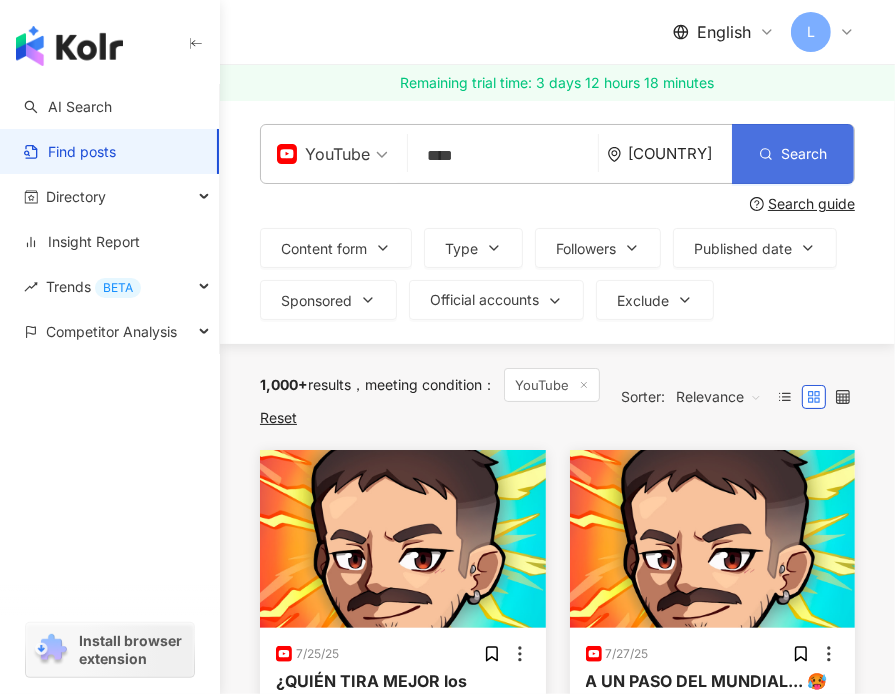 type on "****" 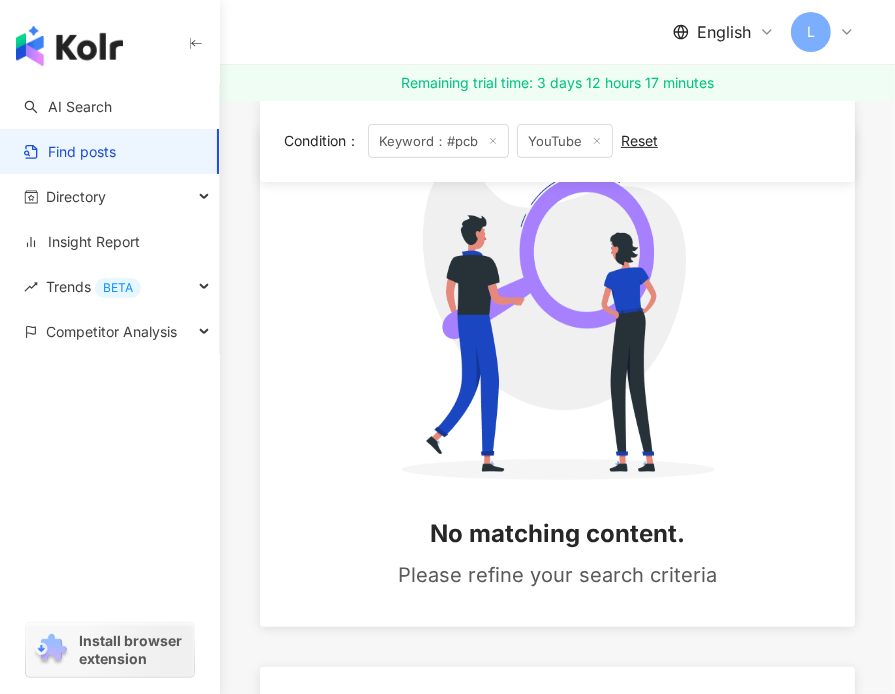 scroll, scrollTop: 0, scrollLeft: 0, axis: both 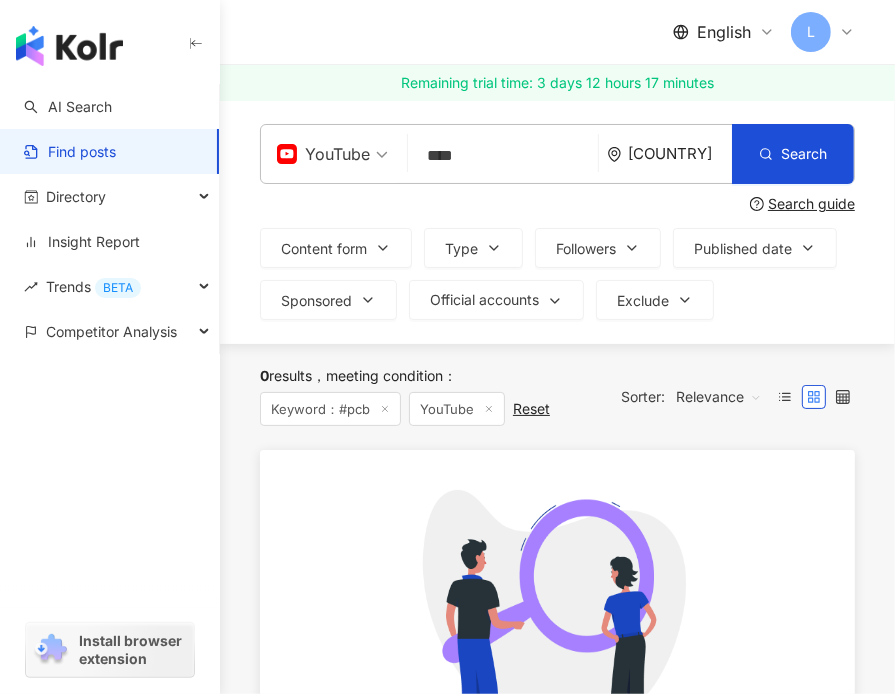 drag, startPoint x: 480, startPoint y: 155, endPoint x: 424, endPoint y: 149, distance: 56.32051 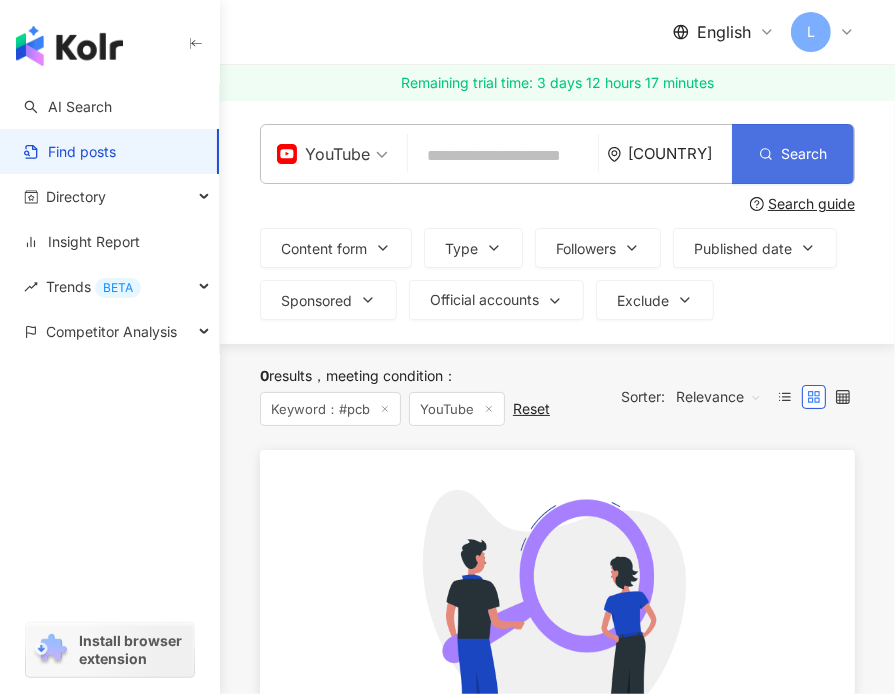 click on "Search" at bounding box center (793, 154) 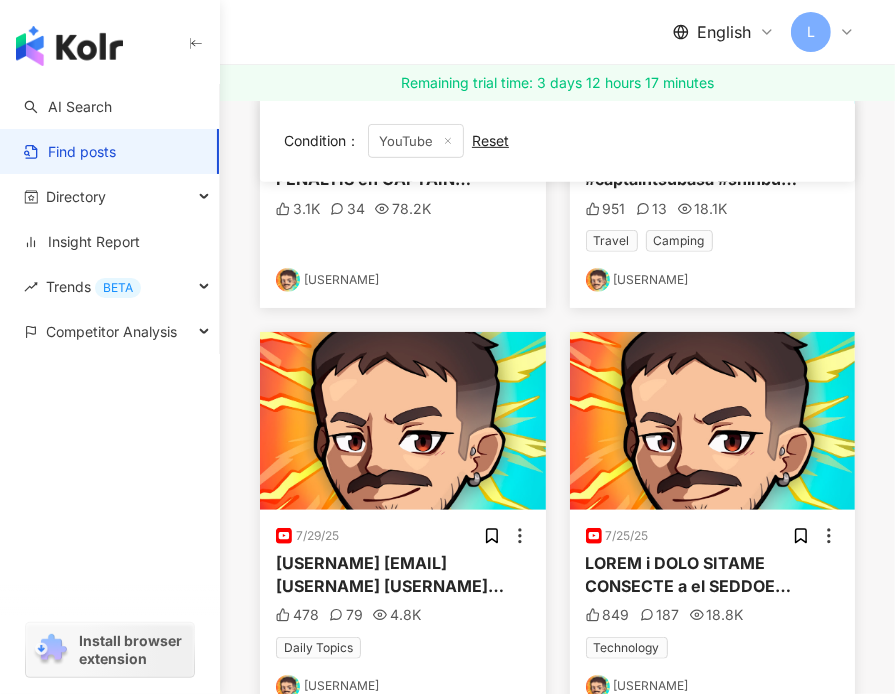 scroll, scrollTop: 0, scrollLeft: 0, axis: both 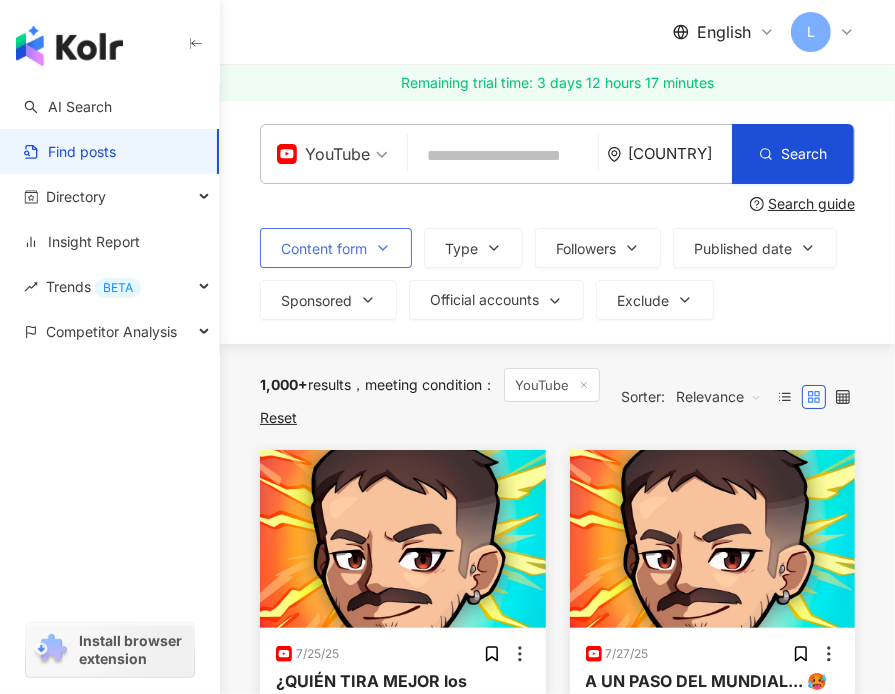 click 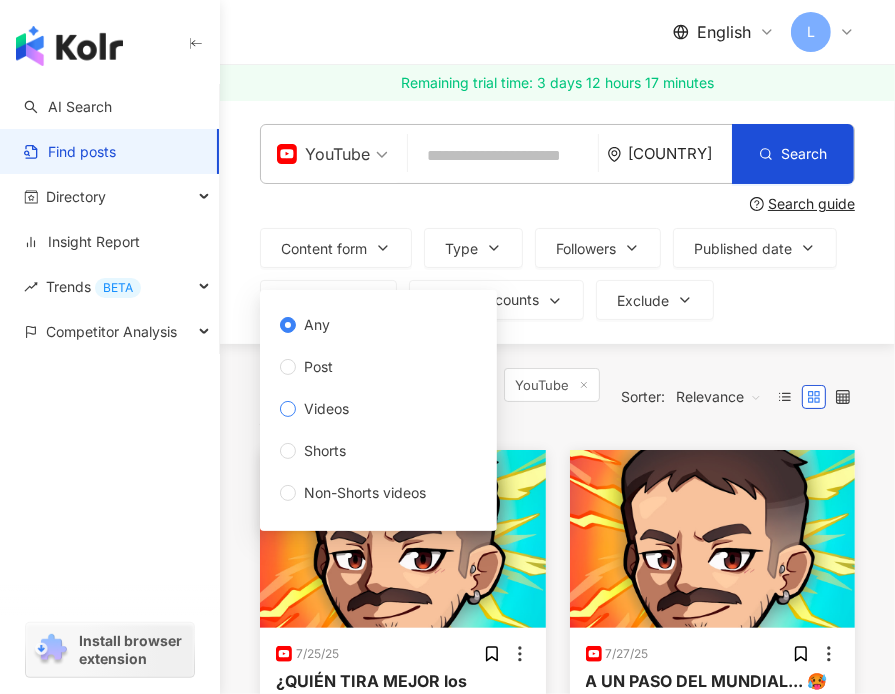 click on "Videos" at bounding box center [326, 409] 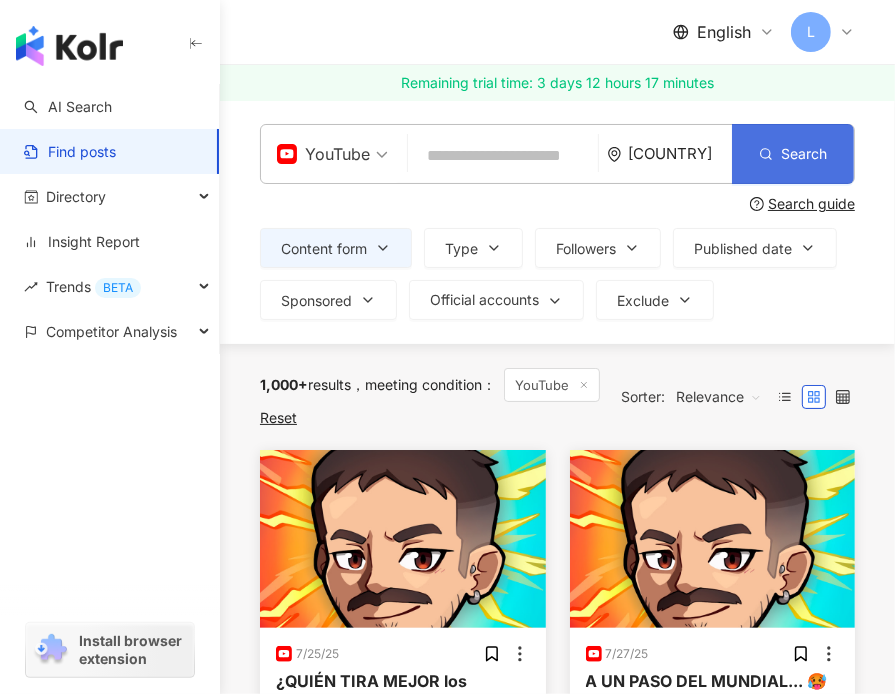 click on "Search" at bounding box center (793, 154) 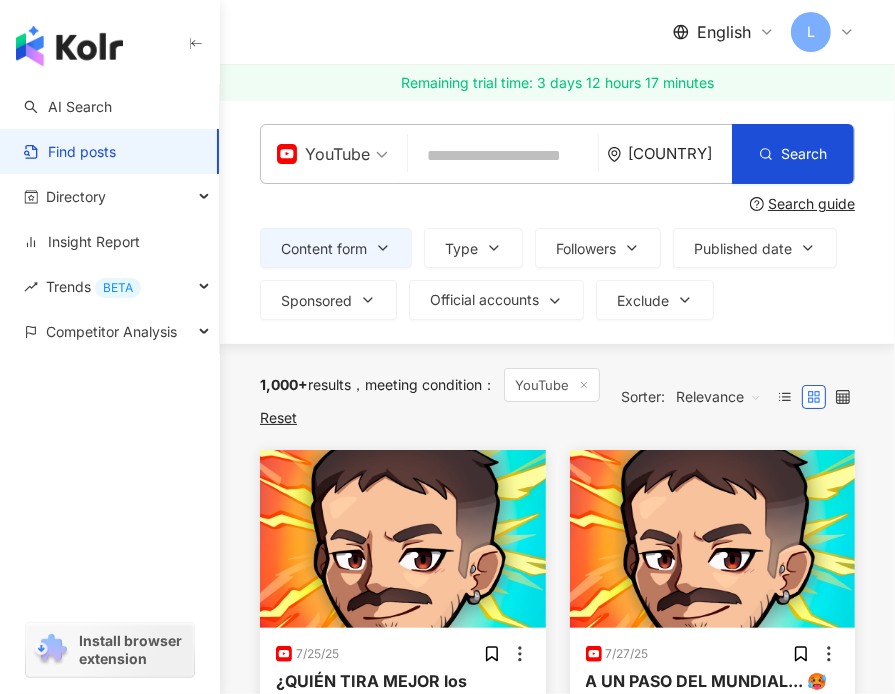 click at bounding box center (503, 155) 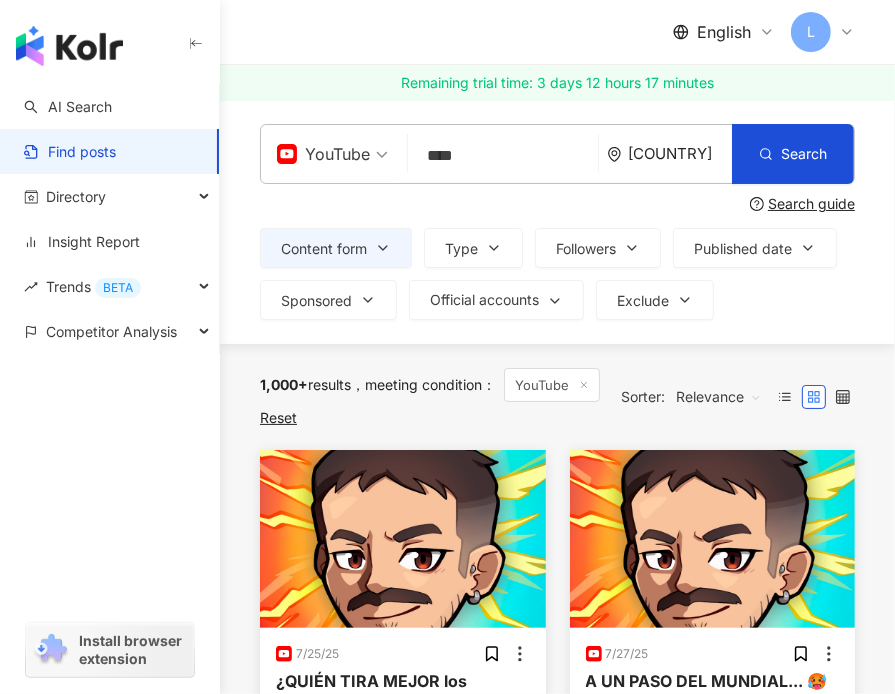 type on "****" 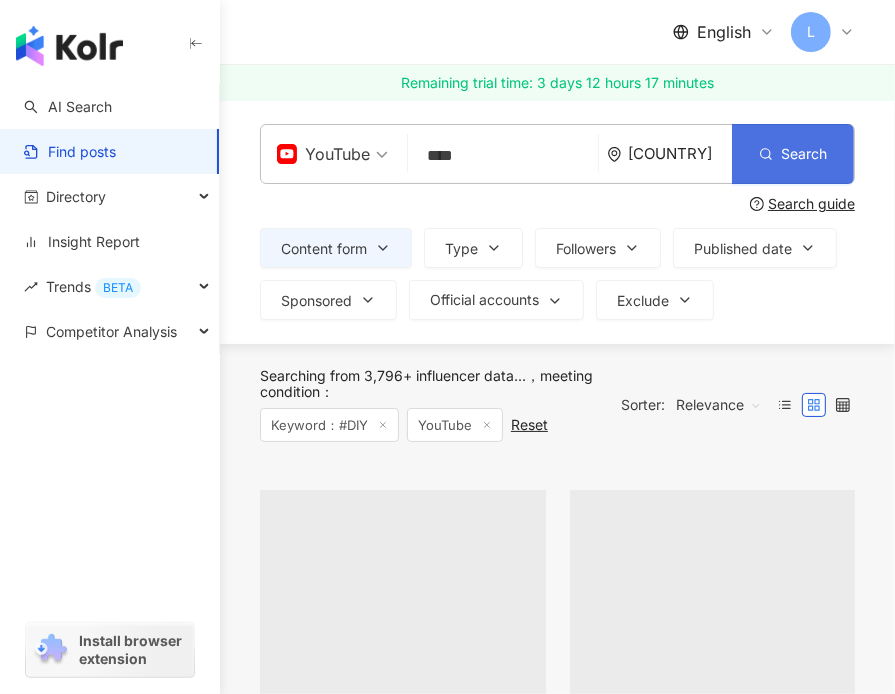 click 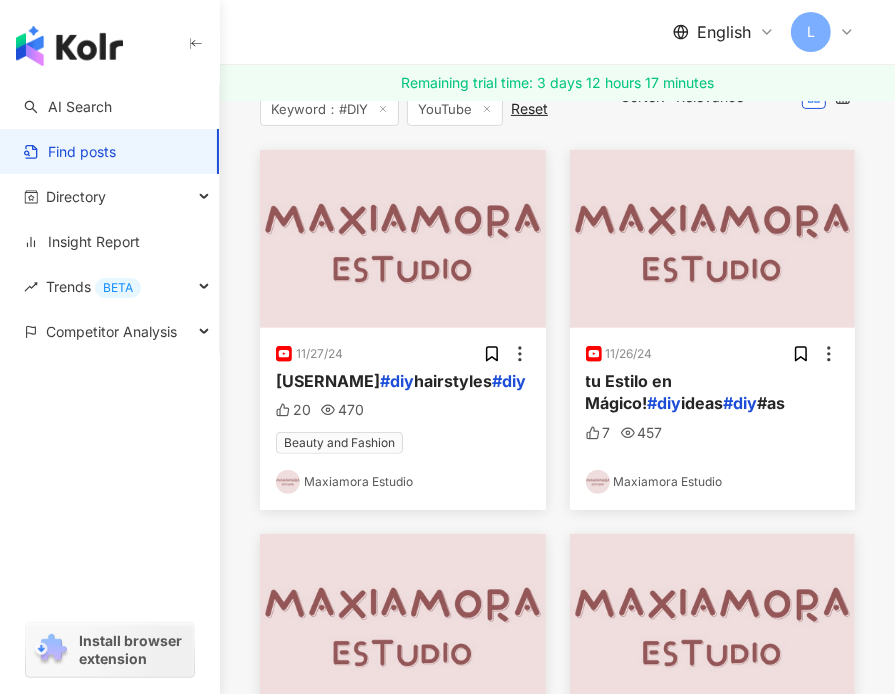 scroll, scrollTop: 0, scrollLeft: 0, axis: both 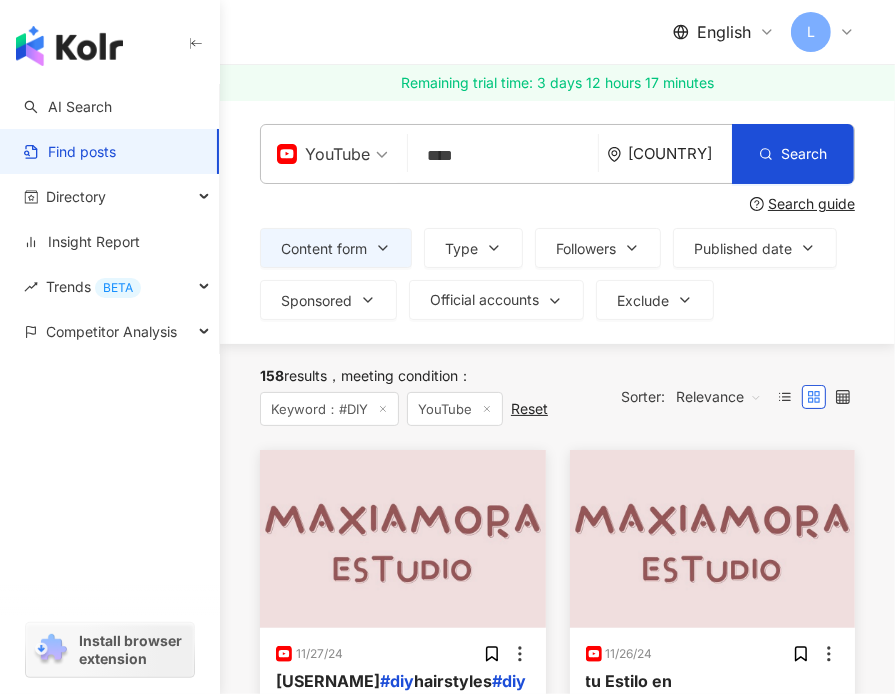 click on "YouTube" at bounding box center (323, 154) 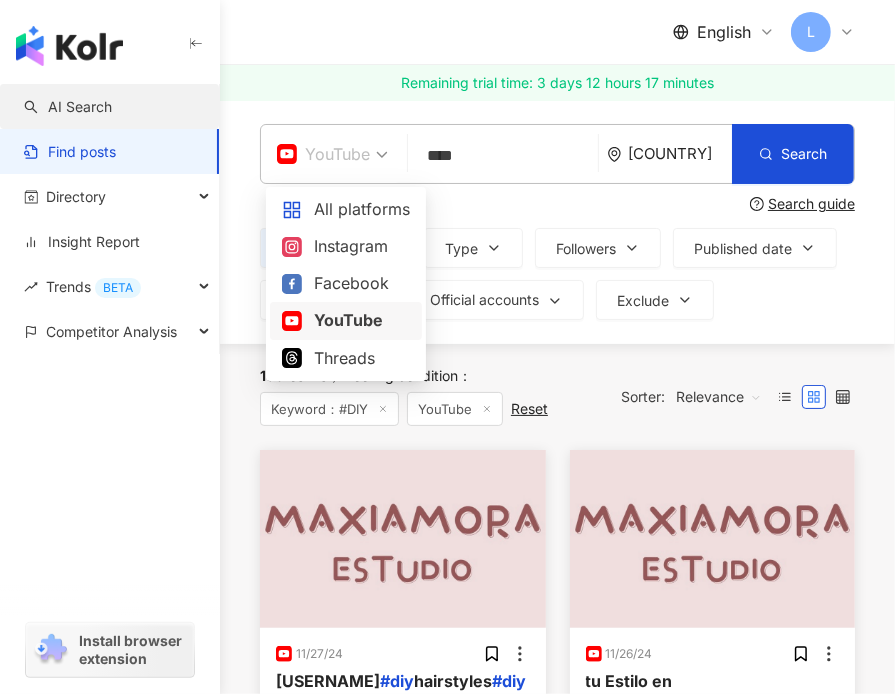 click on "AI Search" at bounding box center [68, 107] 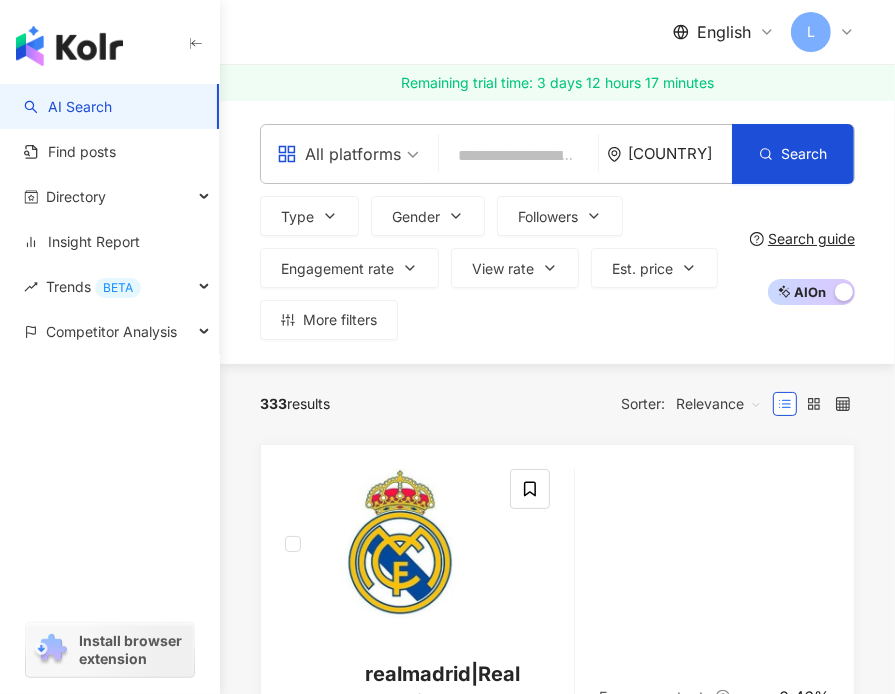 click on "All platforms" at bounding box center (339, 154) 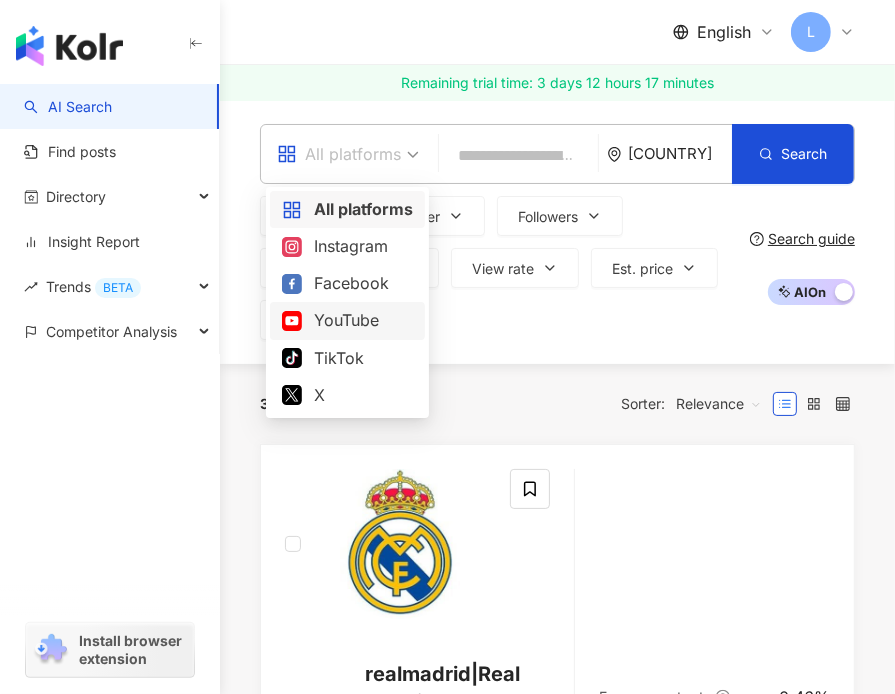 click on "YouTube" at bounding box center [347, 320] 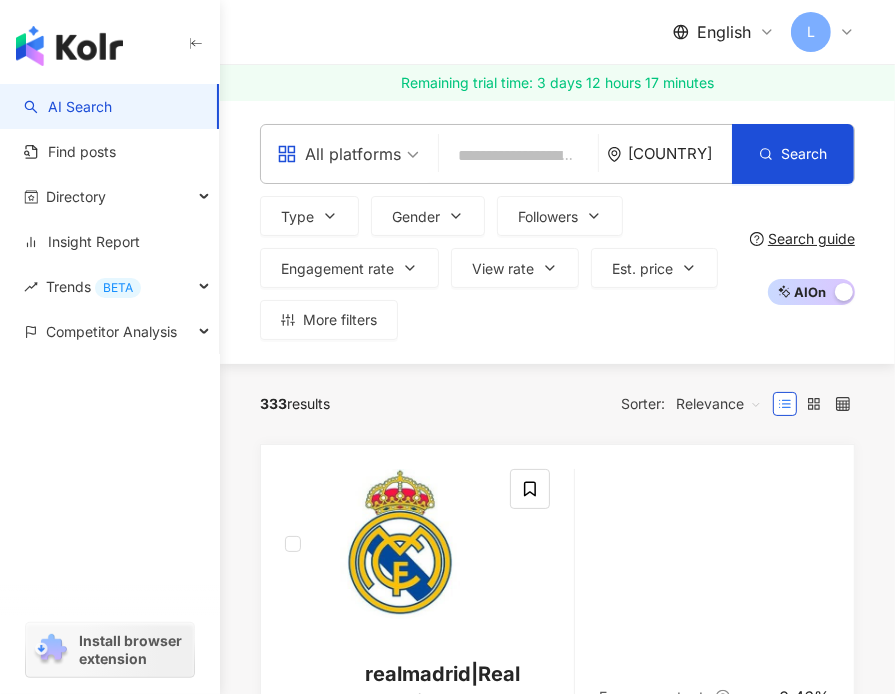 click at bounding box center (518, 156) 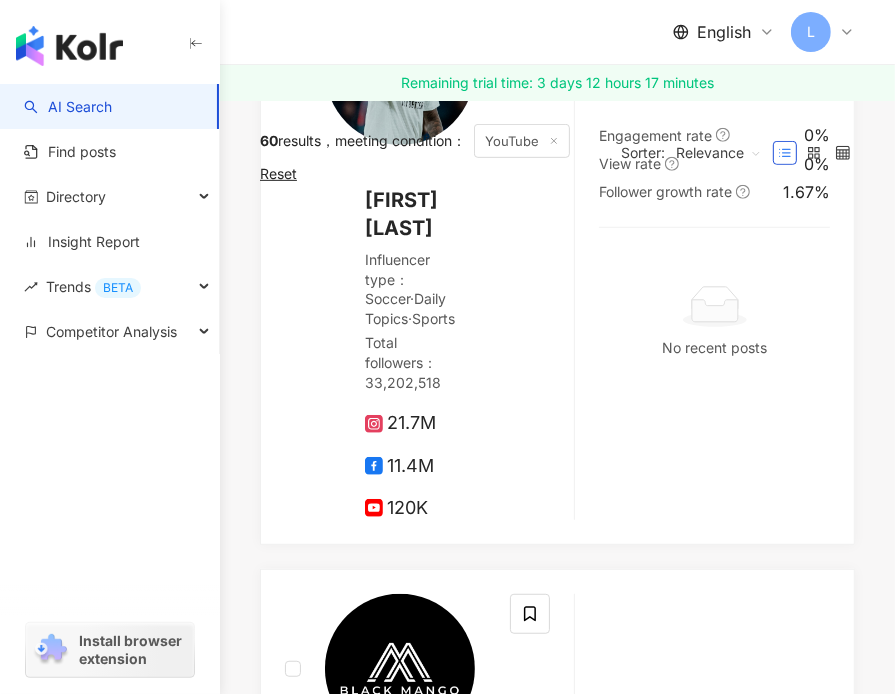scroll, scrollTop: 0, scrollLeft: 0, axis: both 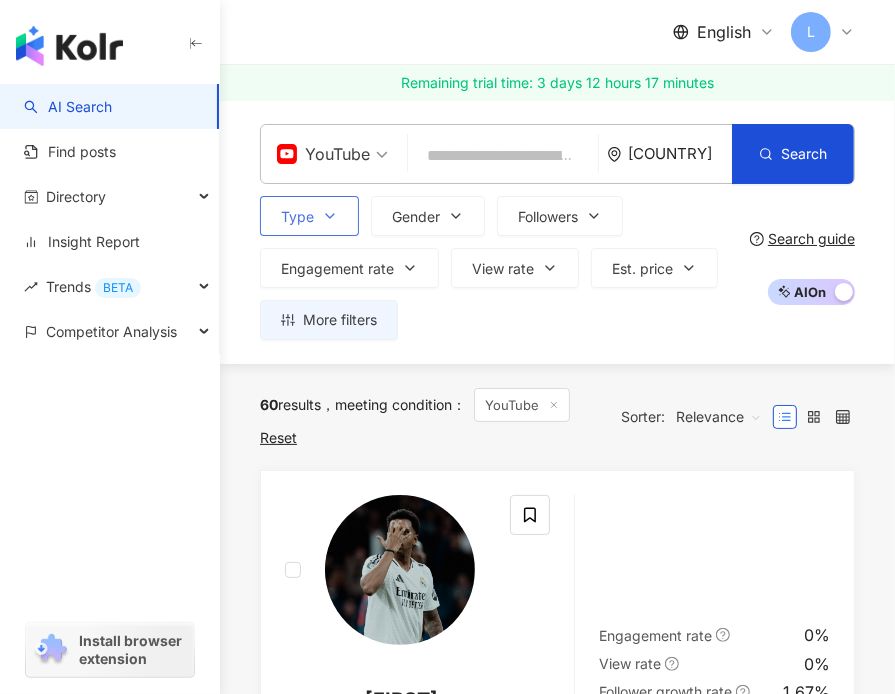 click on "Type" at bounding box center [309, 216] 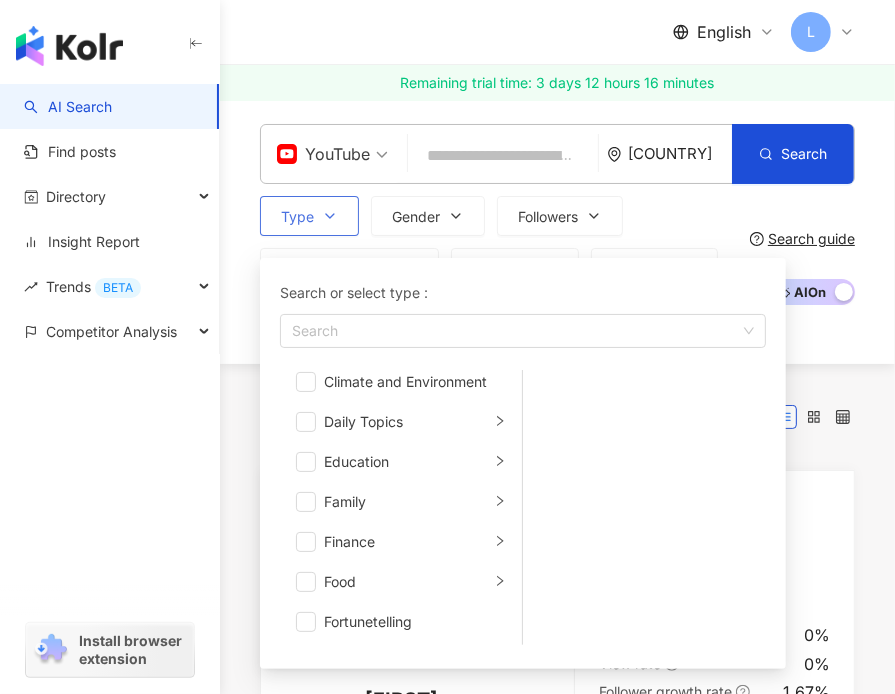 scroll, scrollTop: 111, scrollLeft: 0, axis: vertical 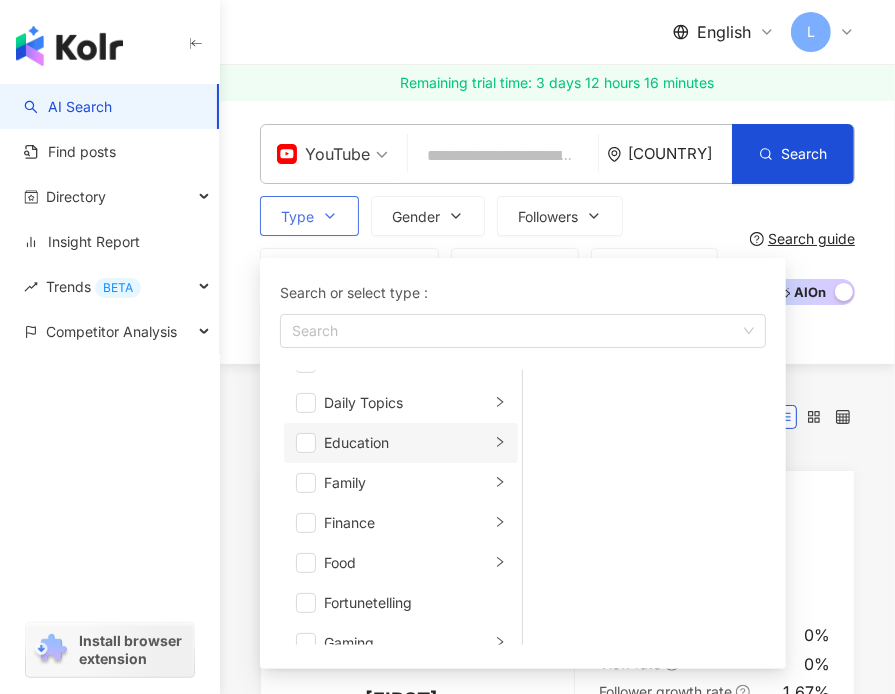 click on "Education" at bounding box center [407, 443] 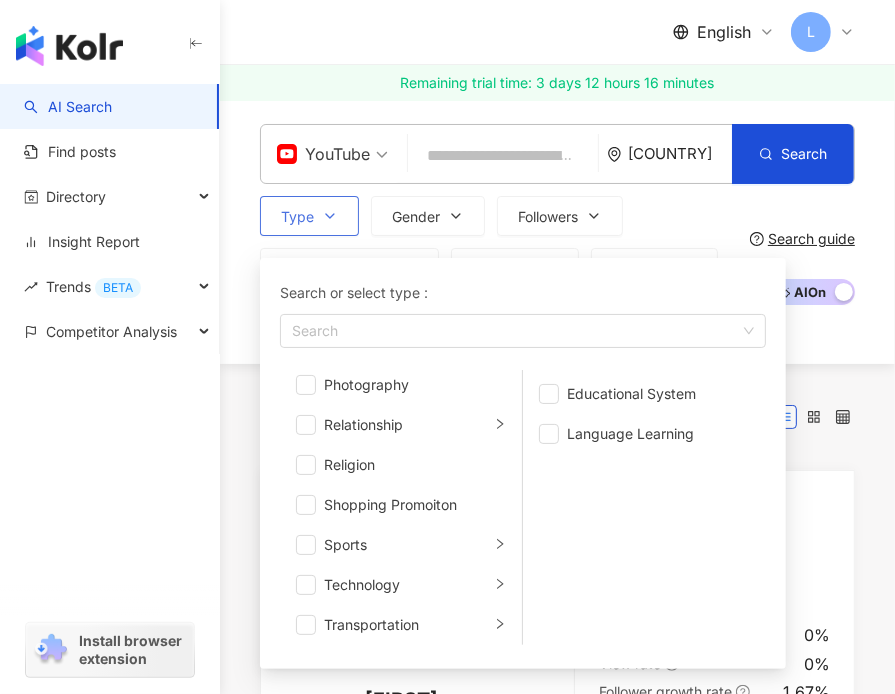 scroll, scrollTop: 626, scrollLeft: 0, axis: vertical 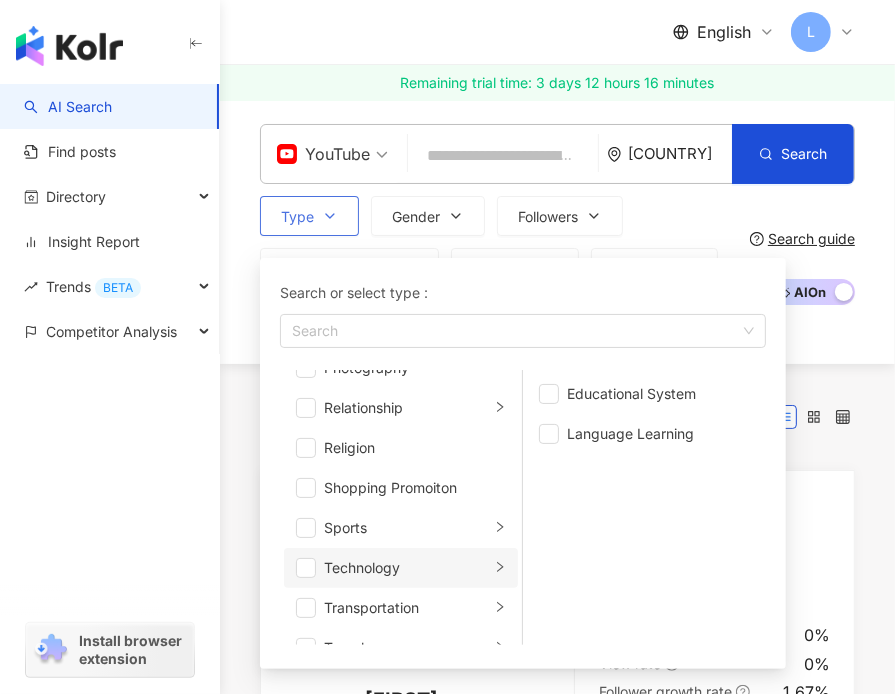 click on "Technology" at bounding box center (407, 568) 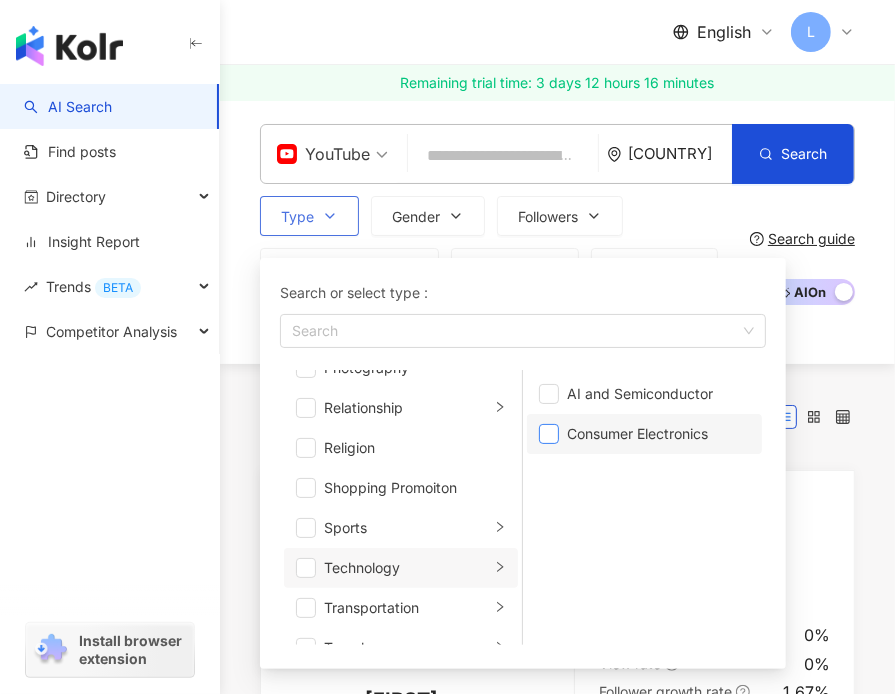 click at bounding box center (549, 434) 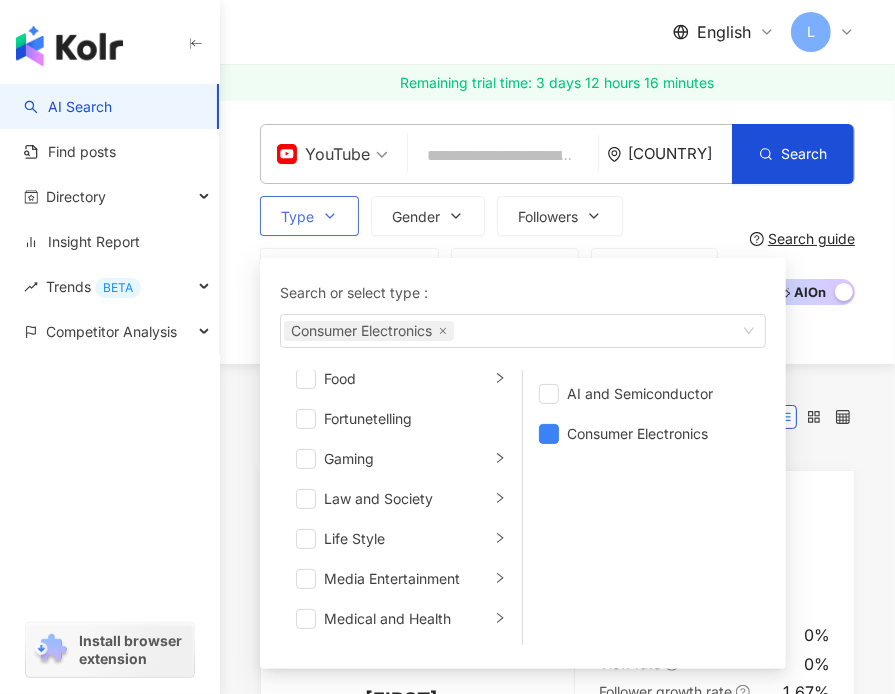 scroll, scrollTop: 285, scrollLeft: 0, axis: vertical 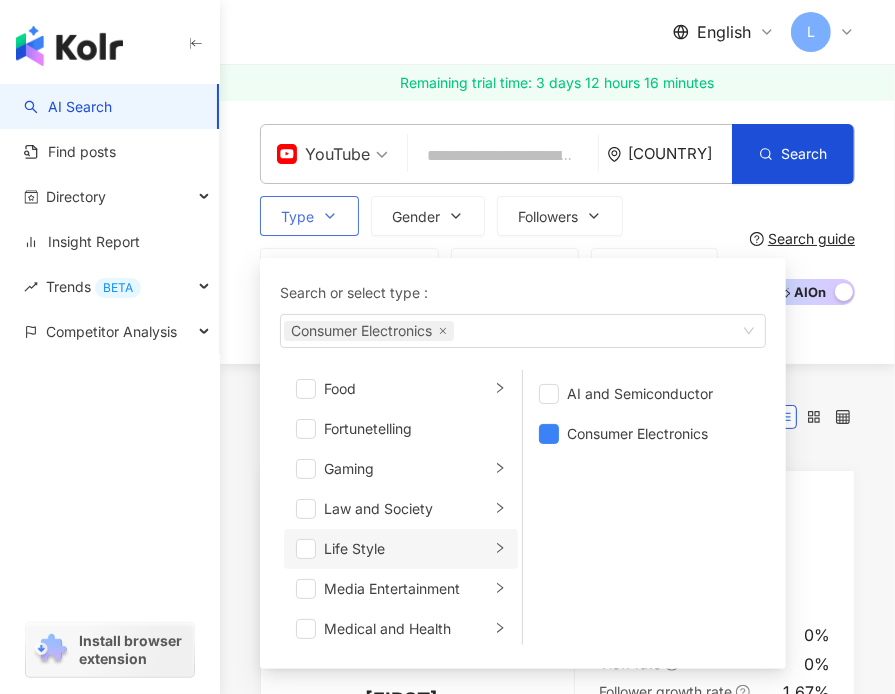 click on "Life Style" at bounding box center [401, 549] 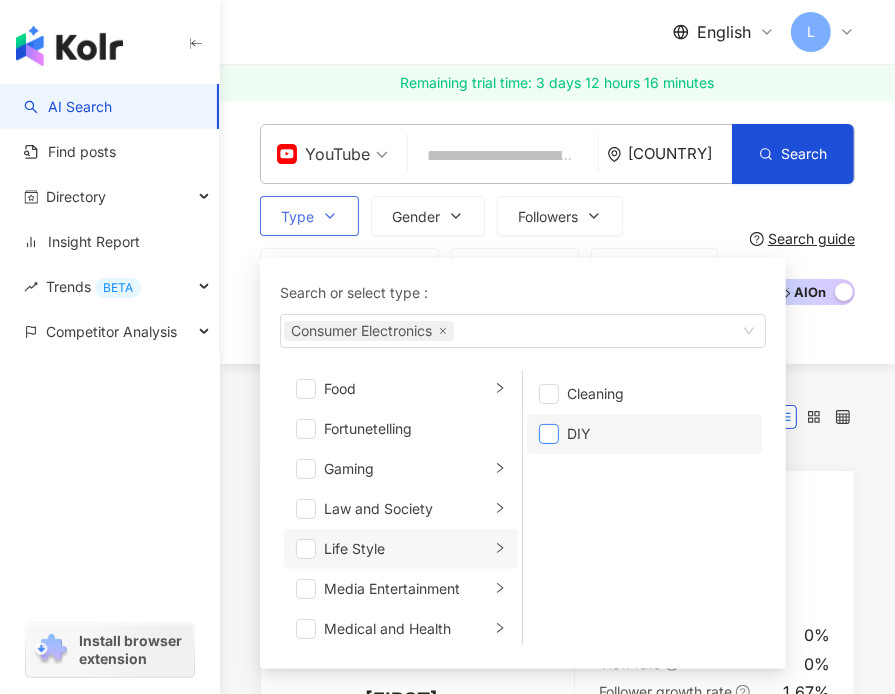 click at bounding box center [549, 434] 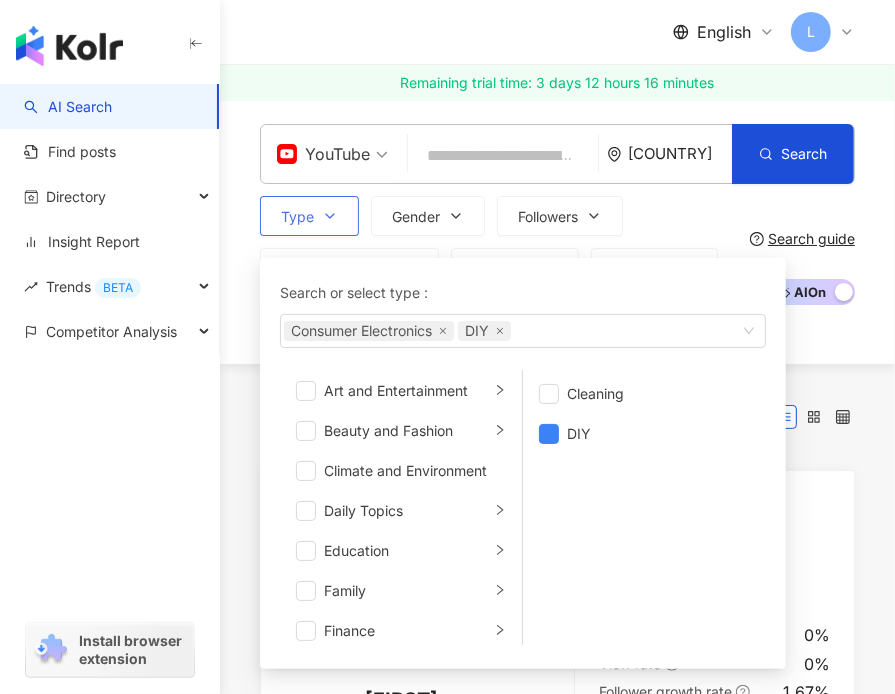scroll, scrollTop: 0, scrollLeft: 0, axis: both 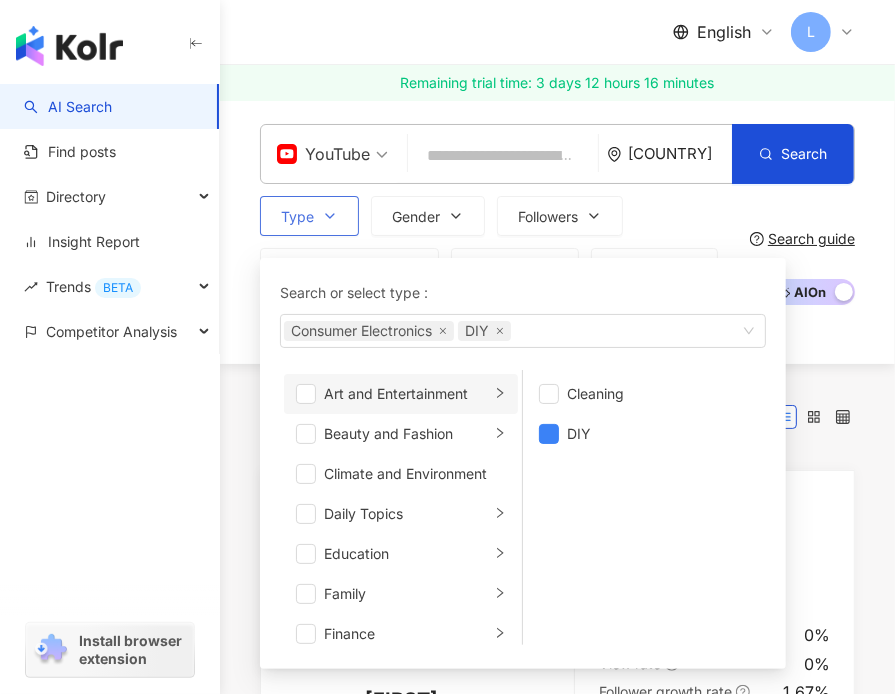 click on "Art and Entertainment" at bounding box center [407, 394] 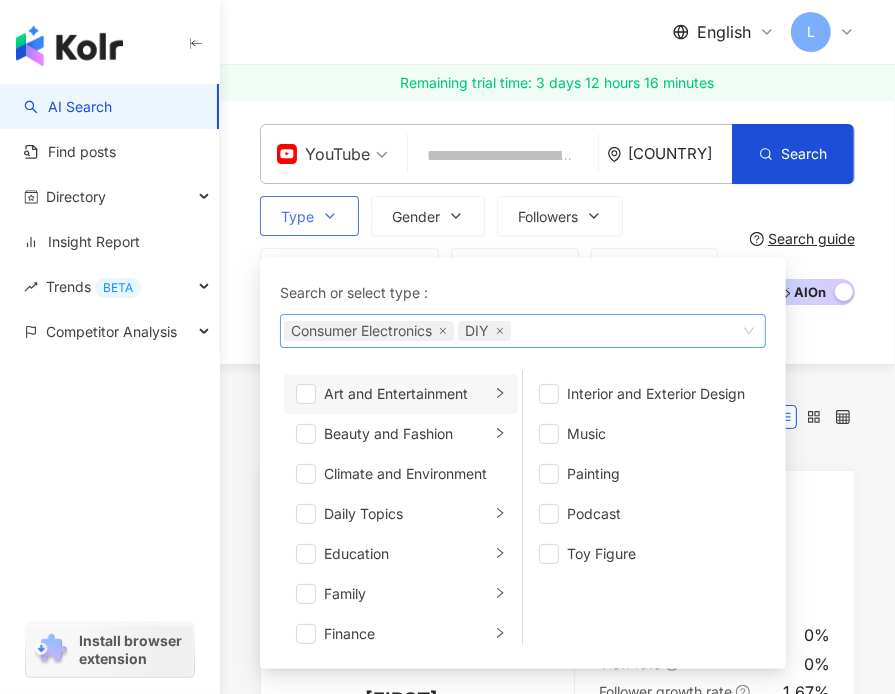 click on "Consumer Electronics DIY" at bounding box center [512, 331] 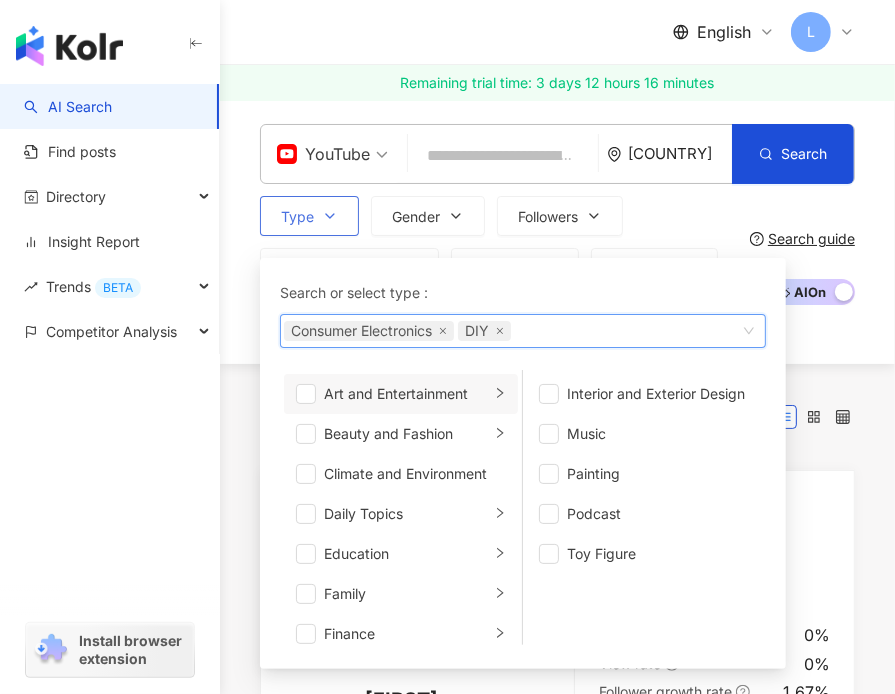 click on "Consumer Electronics DIY" at bounding box center [523, 331] 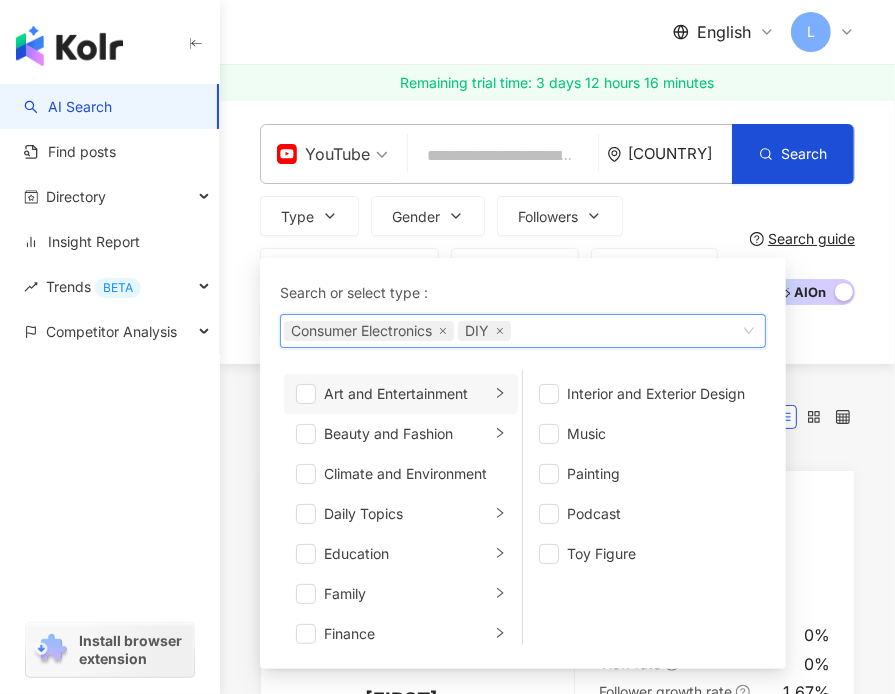 click on "Type Search or select type : Technology/Consumer Electronics, Life Style/DIY Consumer Electronics DIY   Art and Entertainment Beauty and Fashion Climate and Environment Daily Topics Education Family Finance Food Fortunetelling Gaming Law and Society Life Style Media Entertainment Medical and Health Pets Photography Relationship Religion Shopping Promoiton Sports Technology Transportation Travel Adult Interior and Exterior Design Music Painting Podcast Toy Figure Gender Followers Engagement rate View rate Est. price  More filters Search guide AI  On AI  Off" at bounding box center [557, 268] 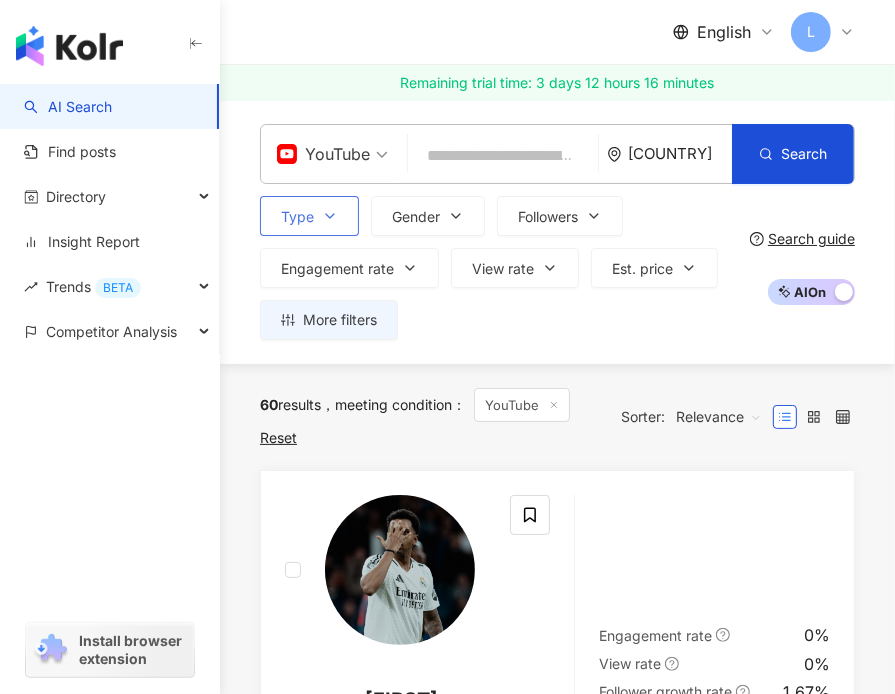 click on "Type" at bounding box center (309, 216) 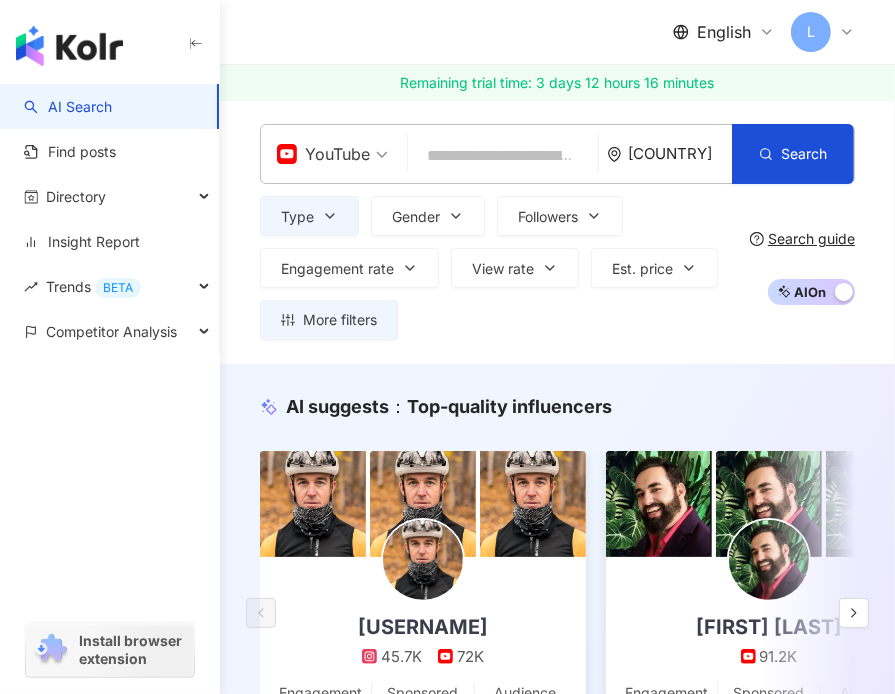 scroll, scrollTop: 200, scrollLeft: 0, axis: vertical 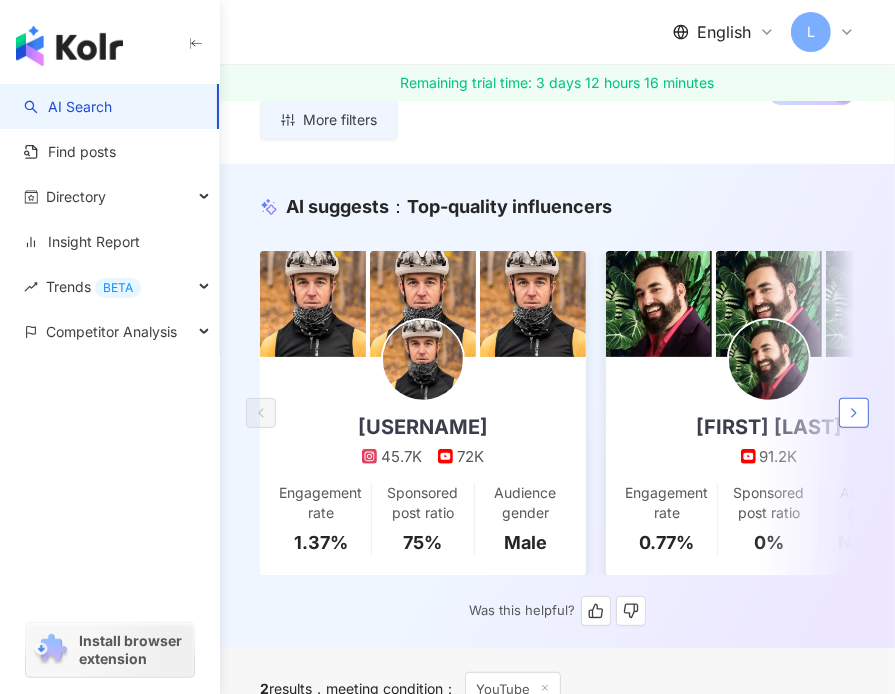 click 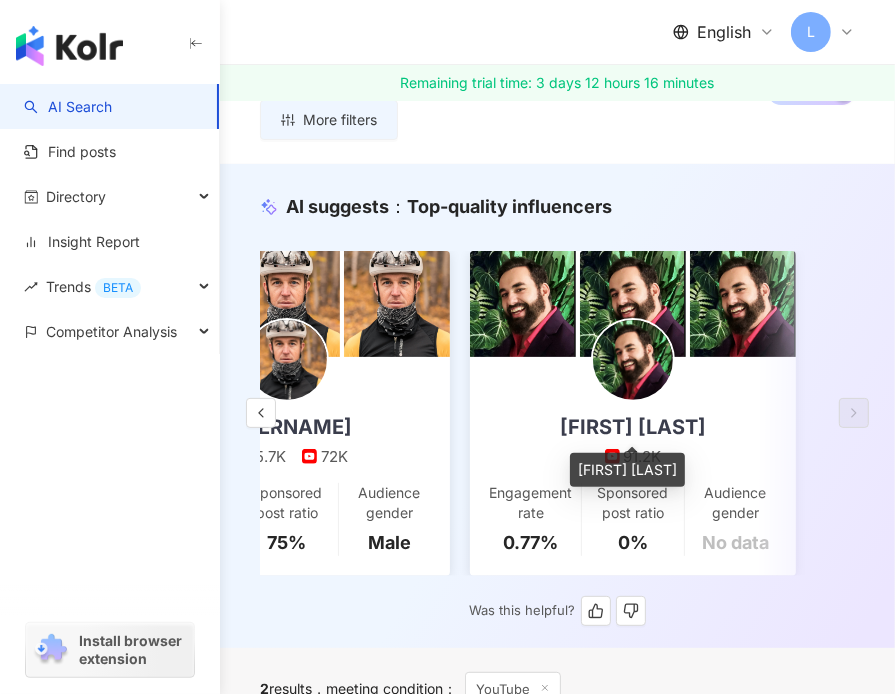 click on "[FIRST] [LAST]" at bounding box center (633, 427) 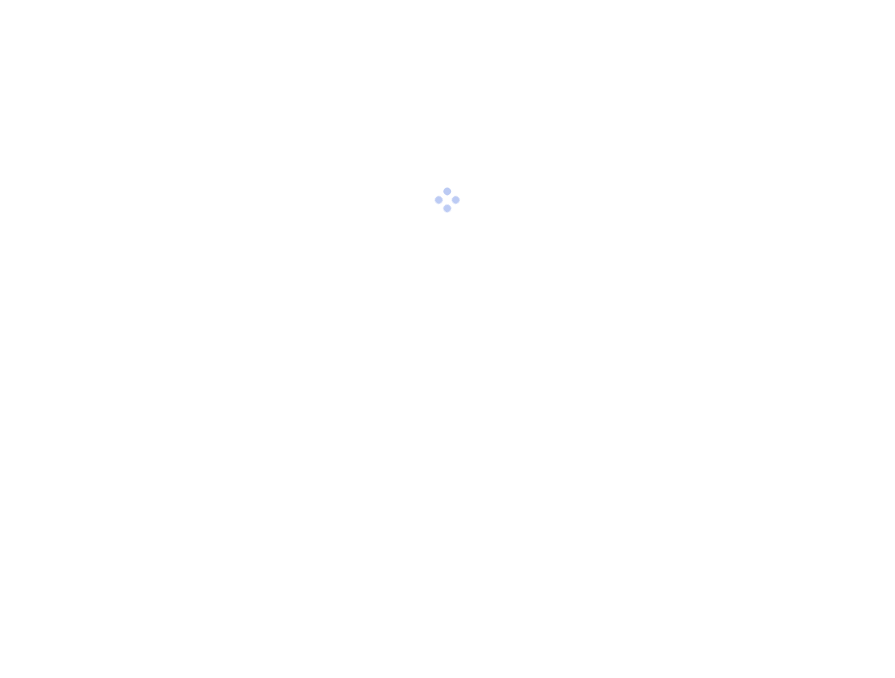 scroll, scrollTop: 0, scrollLeft: 0, axis: both 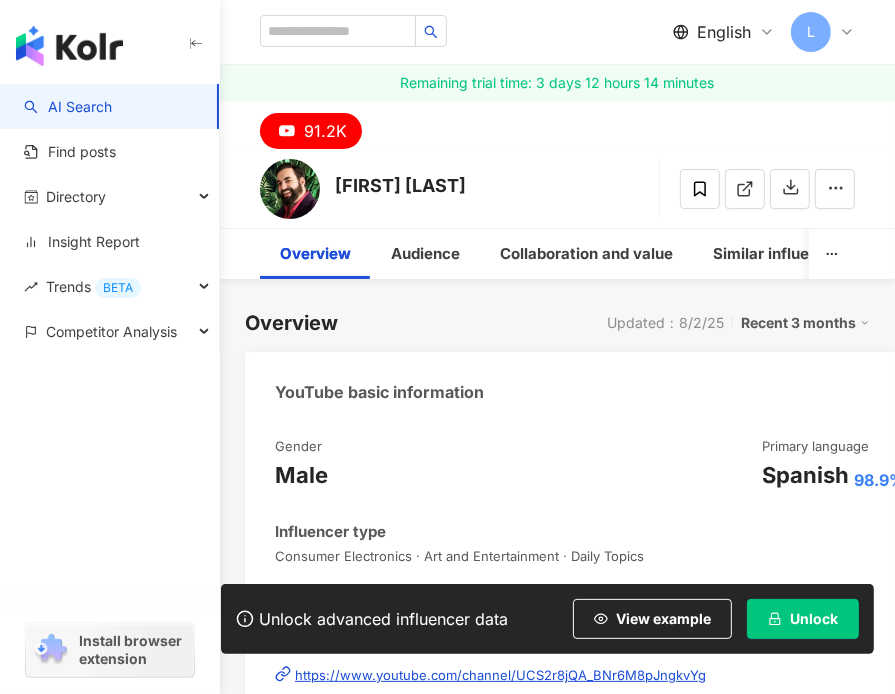 drag, startPoint x: 507, startPoint y: 187, endPoint x: 337, endPoint y: 186, distance: 170.00294 